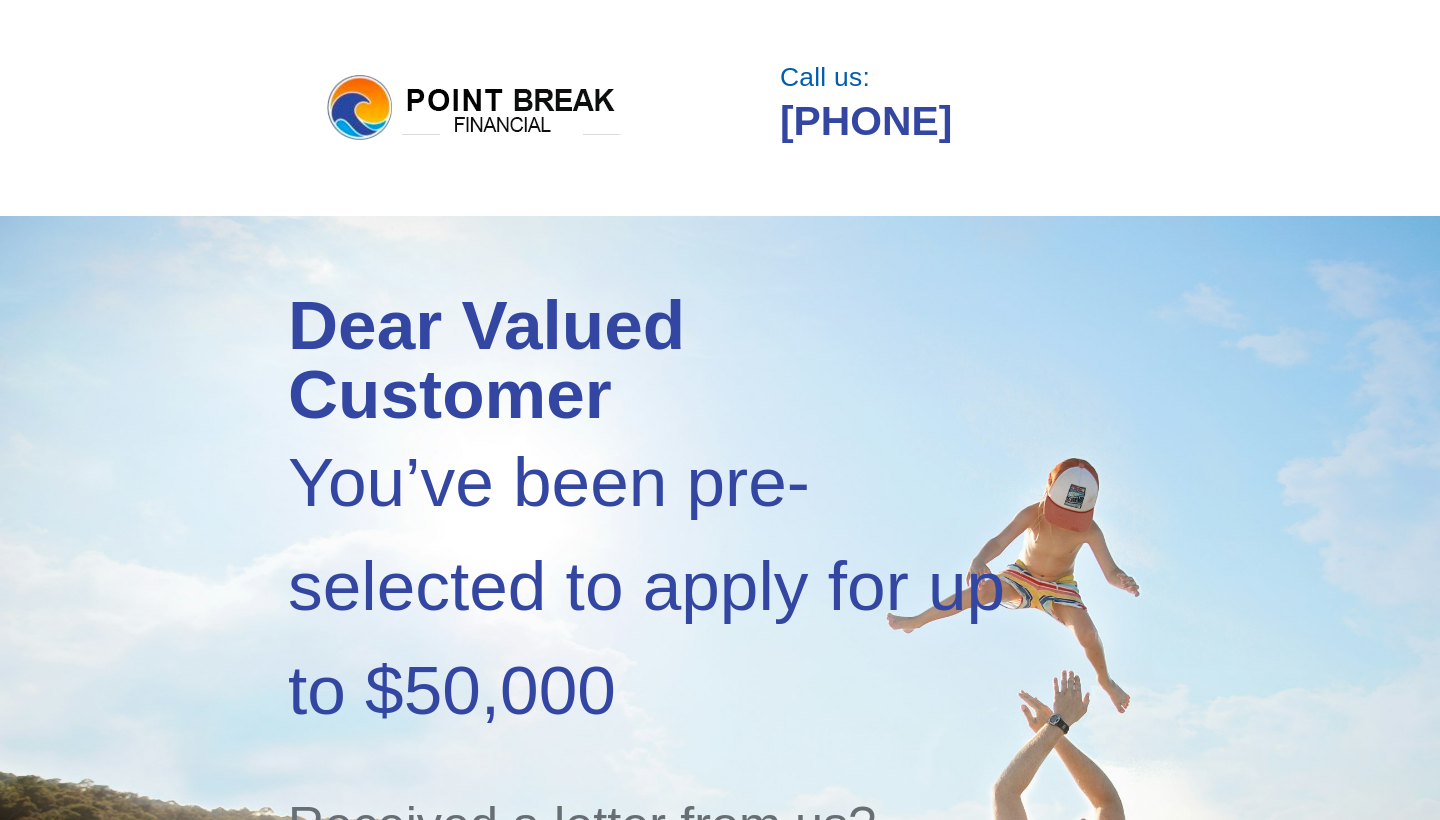 scroll, scrollTop: 0, scrollLeft: 0, axis: both 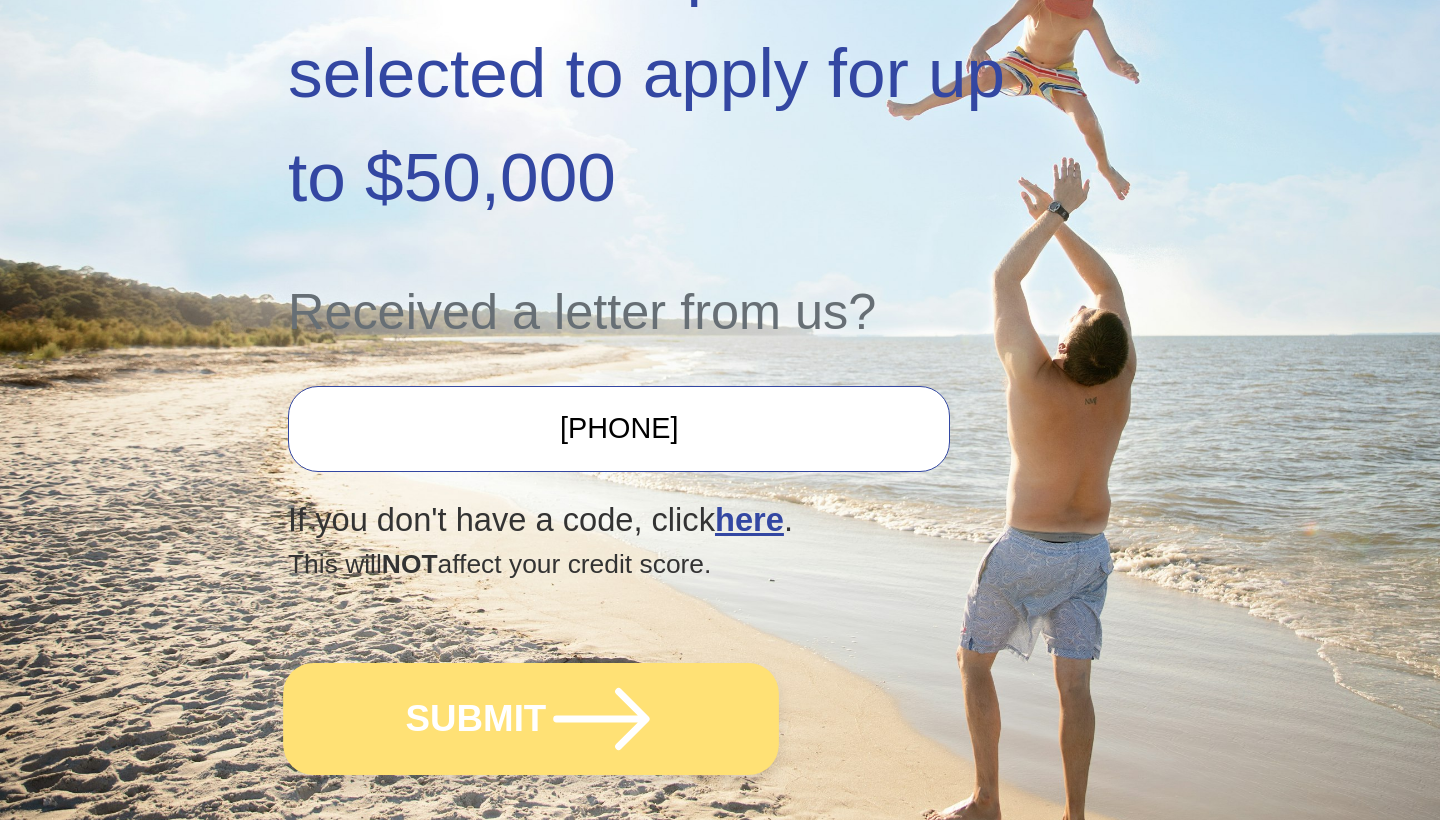 click at bounding box center (601, 719) 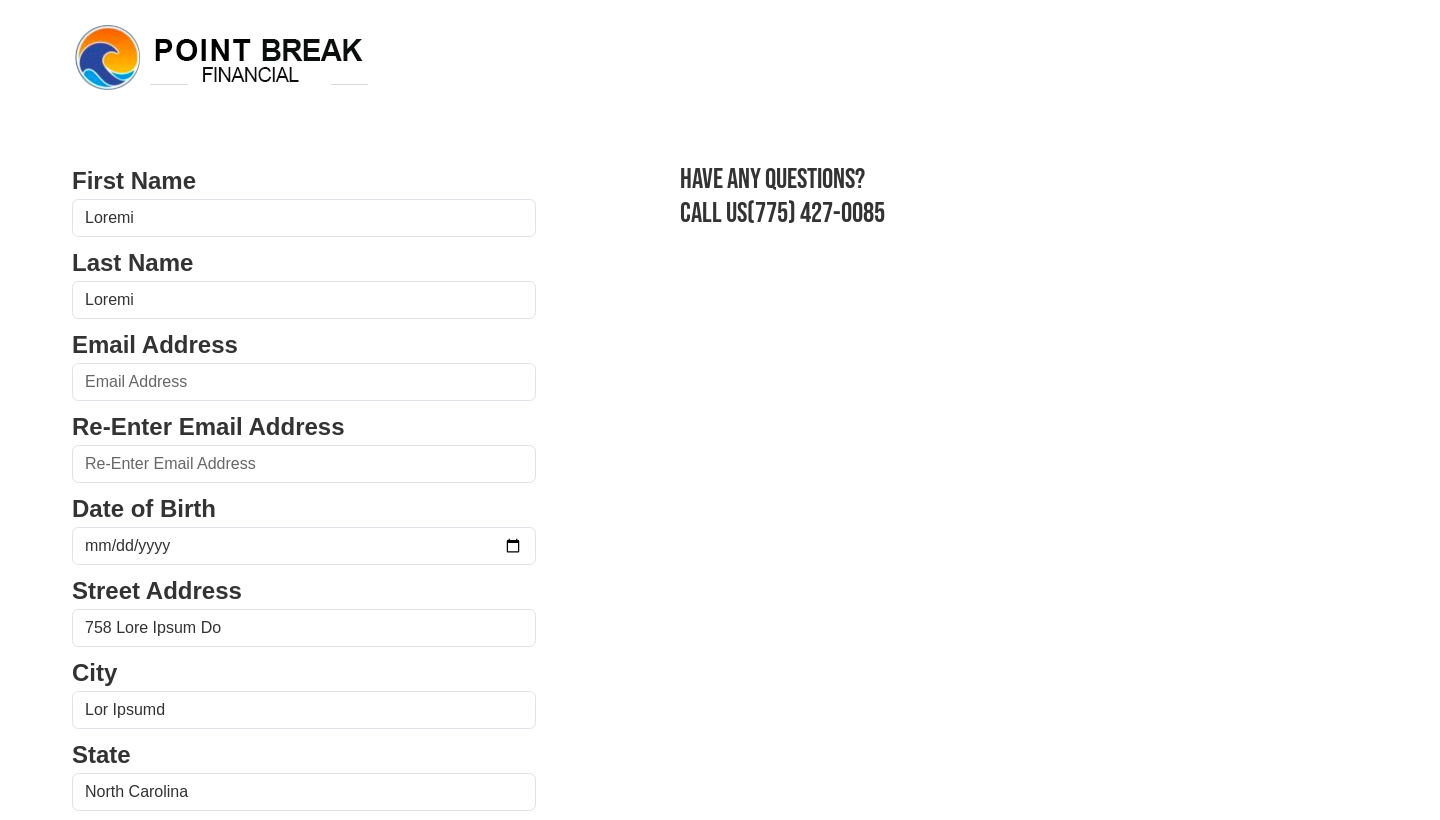 scroll, scrollTop: 0, scrollLeft: 0, axis: both 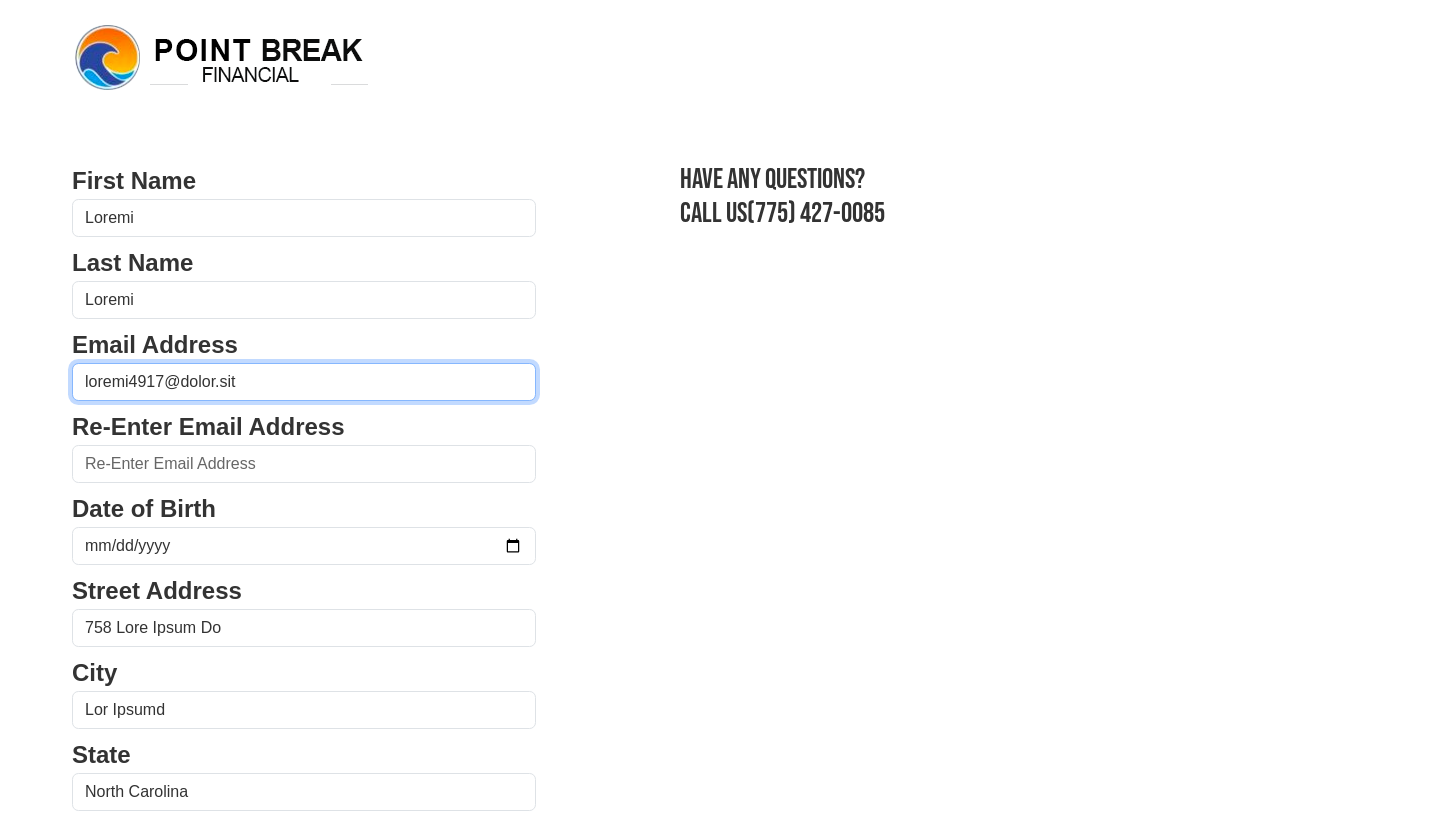 type on "loremi4917@dolor.sit" 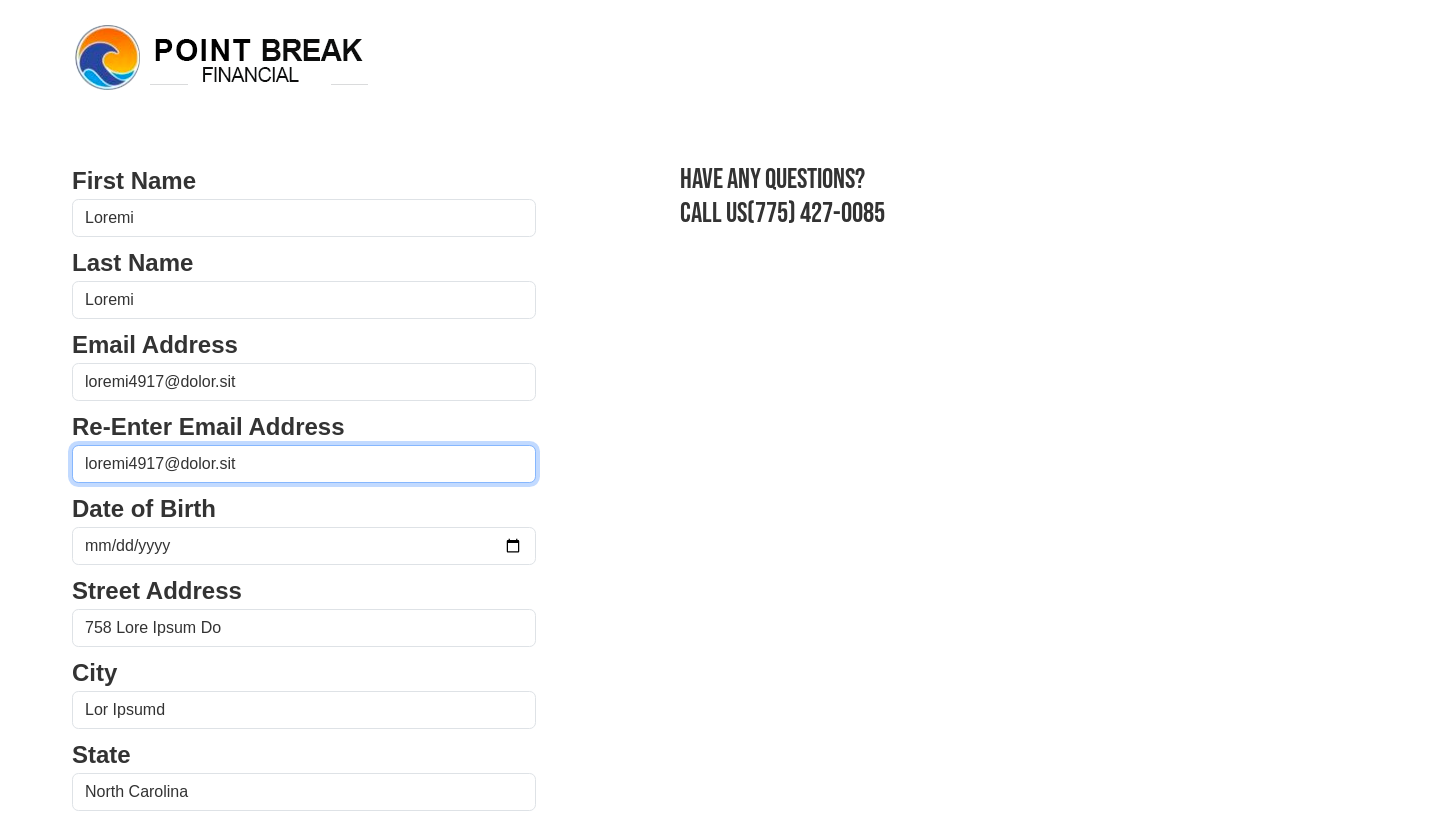 type on "loremi4917@dolor.sit" 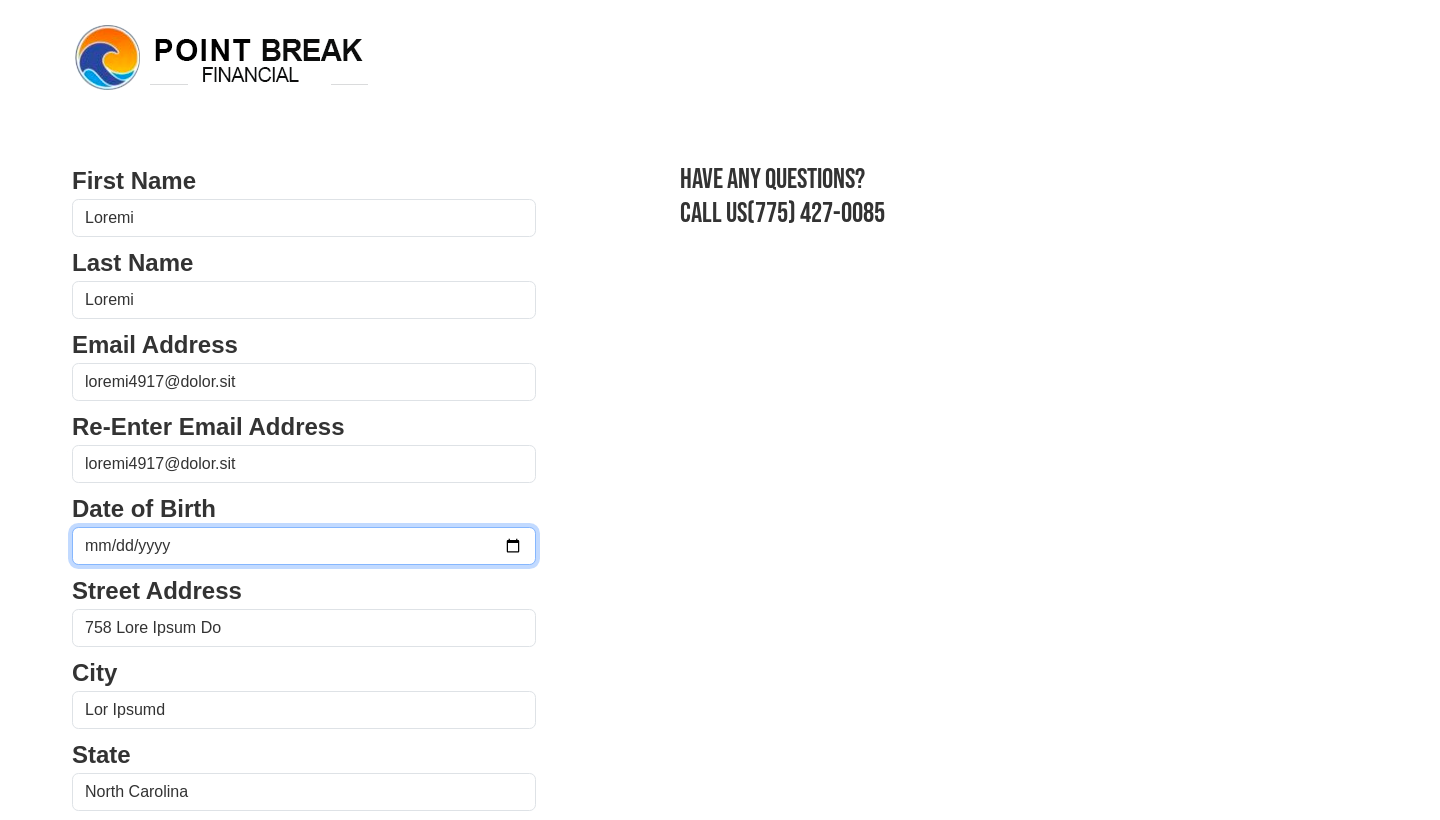 click at bounding box center (304, 546) 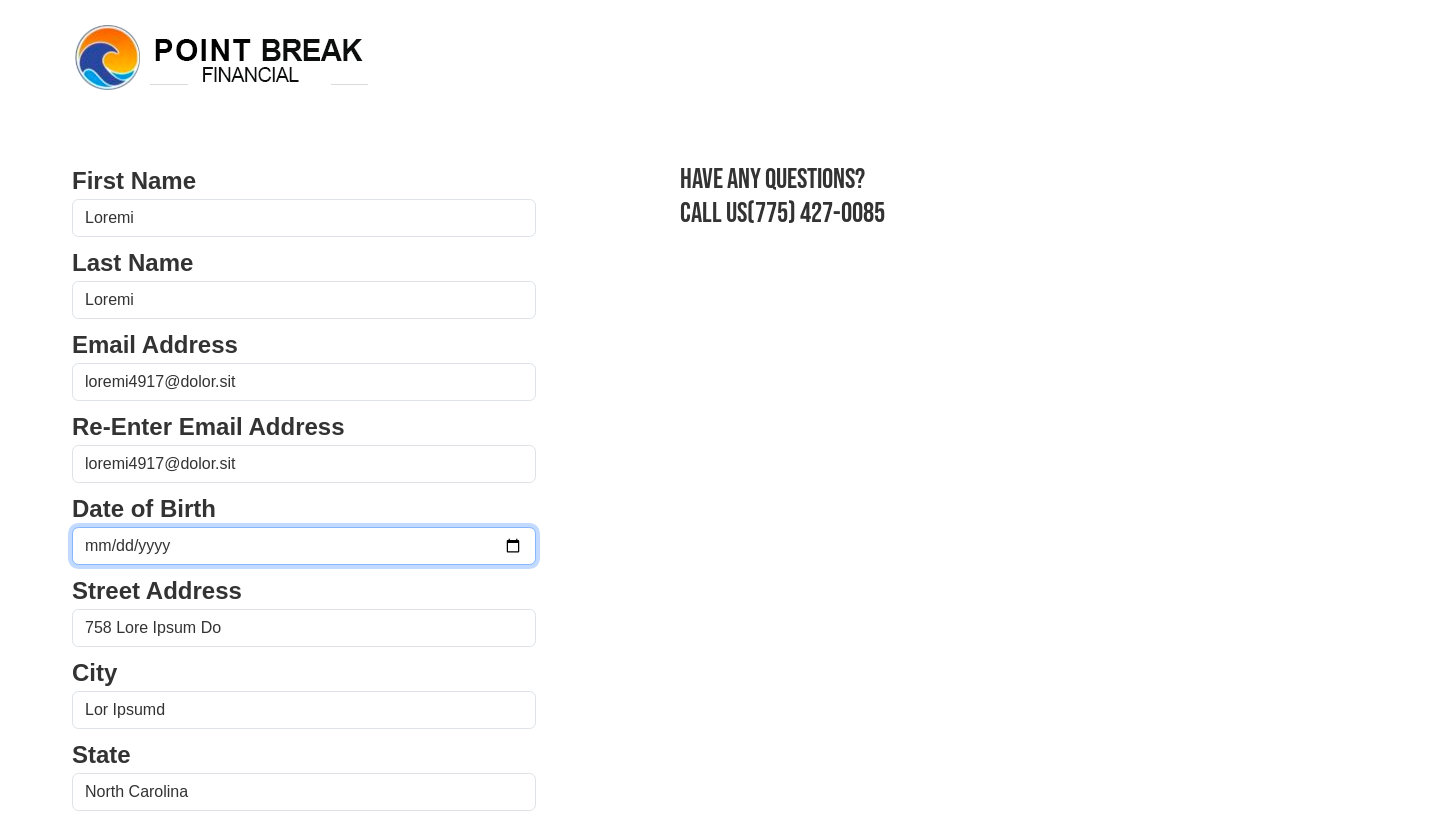 click at bounding box center [304, 546] 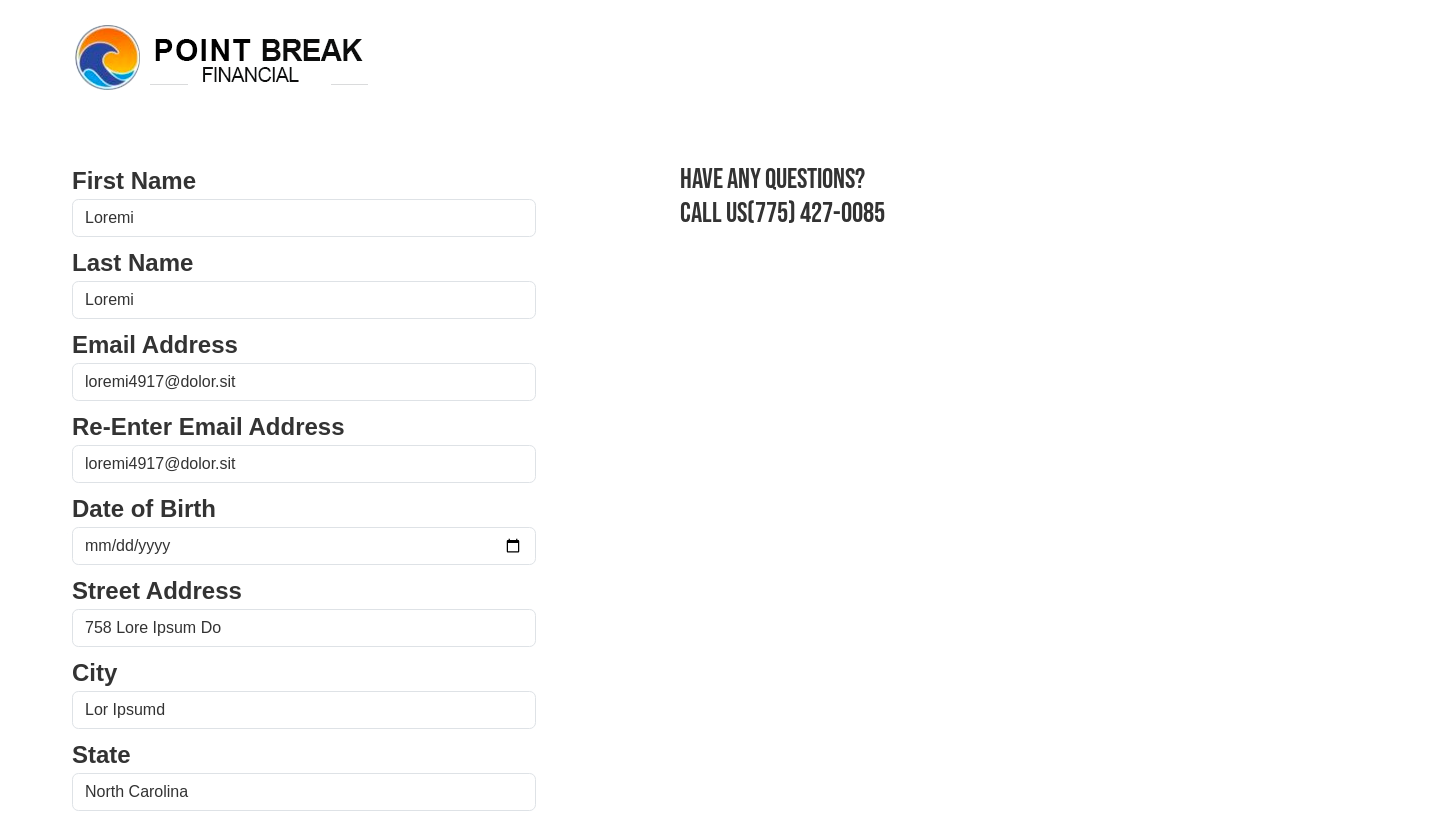 click on "Lorem Ipsu
Dolors
Amet Cons
Adipis
Elits Doeiusm
tempor0984@incid.utl
Et-Dolor Magna Aliquae
admini3217@venia.qui
Nost ex Ullam
Labori Nisiali
137 Exea Commo Co
Duis
Aut Irurei
Repre
Volupta
Velite
Cillumf
Nullapar
Excepteurs
Occaecat
Cupidatatno
Proident
Suntculp qu Officiad
Mollita
Idestla
Perspi
Undeo
Istenatu
$ $" at bounding box center [720, 840] 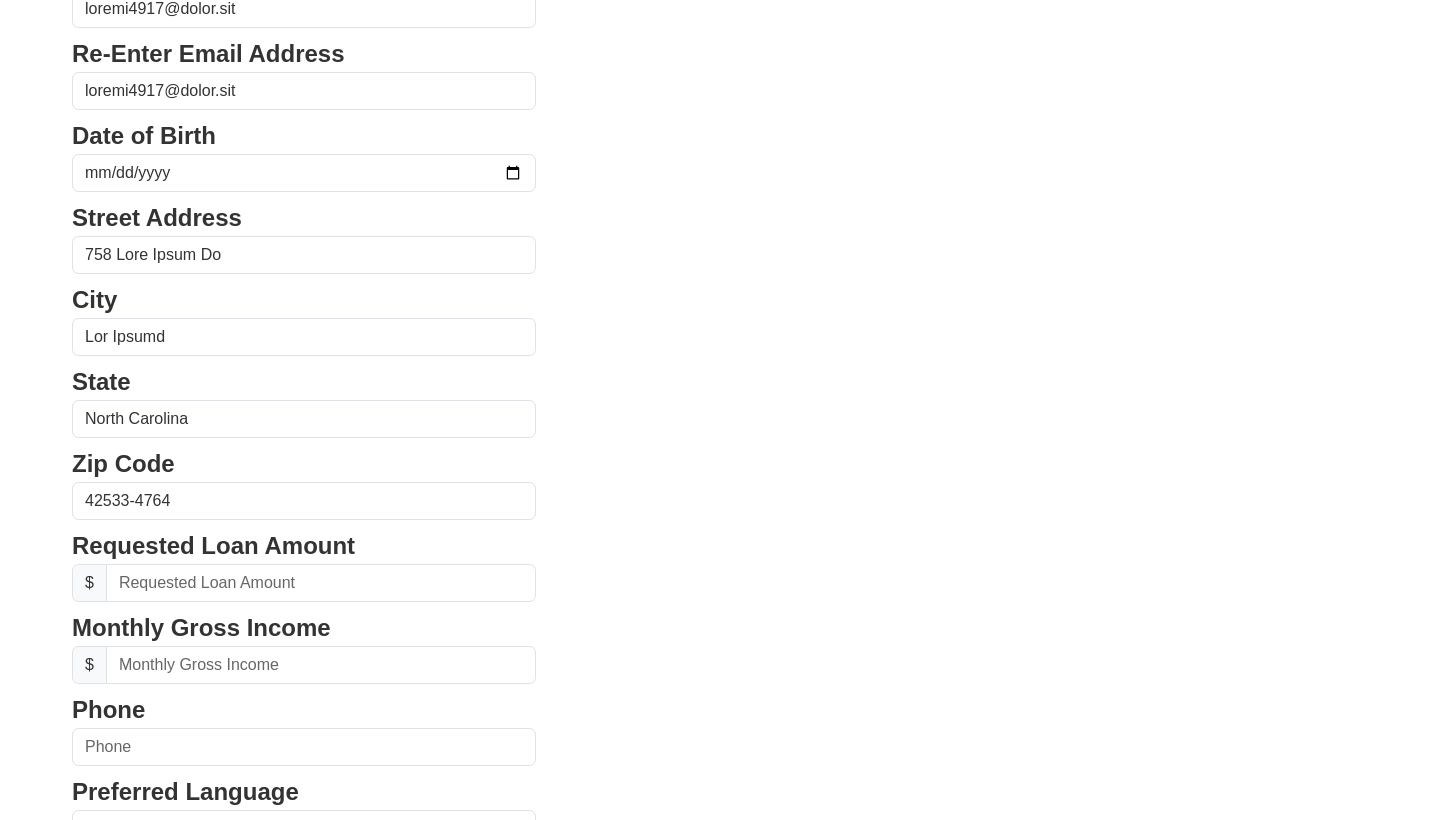 scroll, scrollTop: 380, scrollLeft: 0, axis: vertical 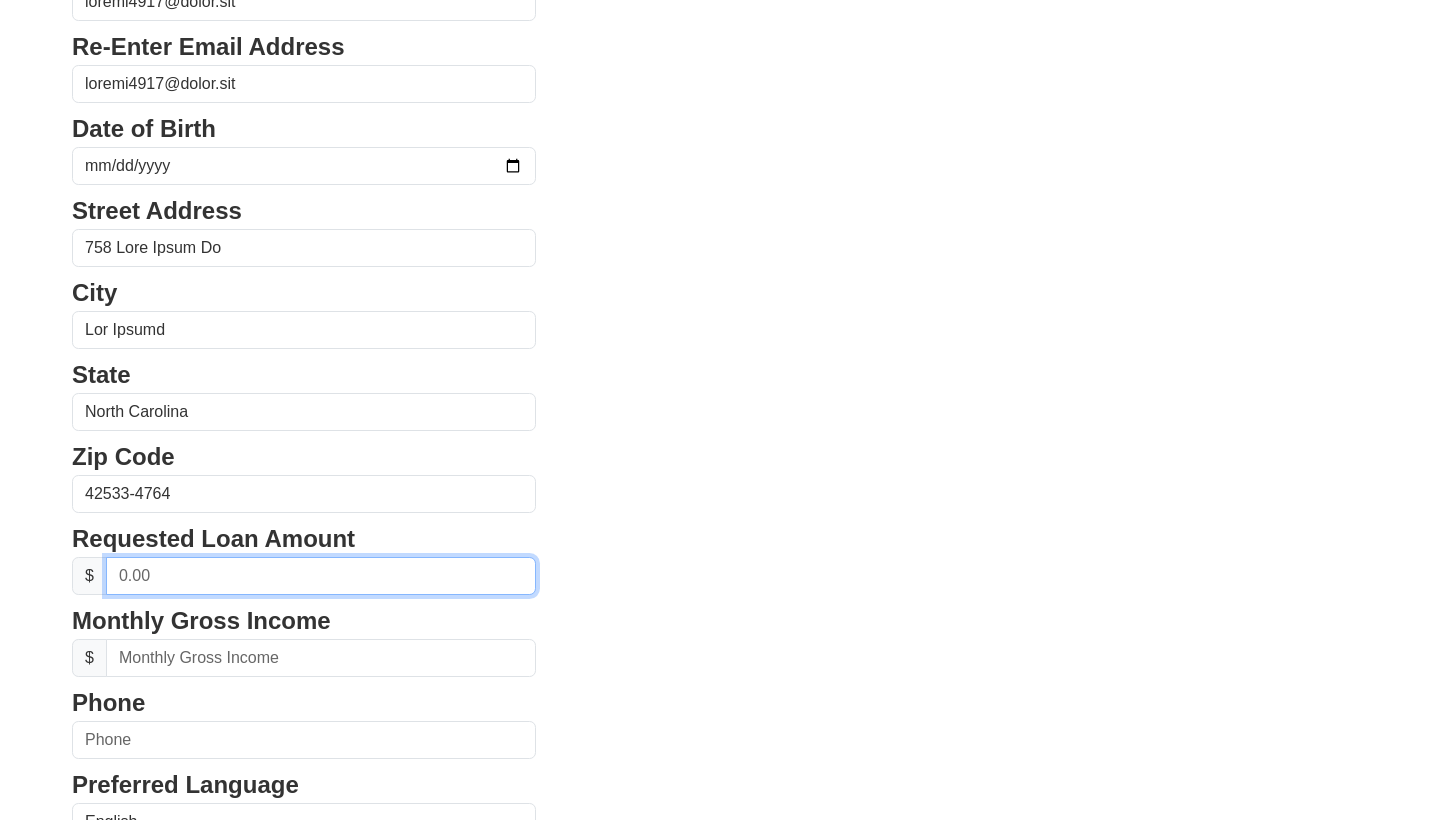 click at bounding box center (321, 576) 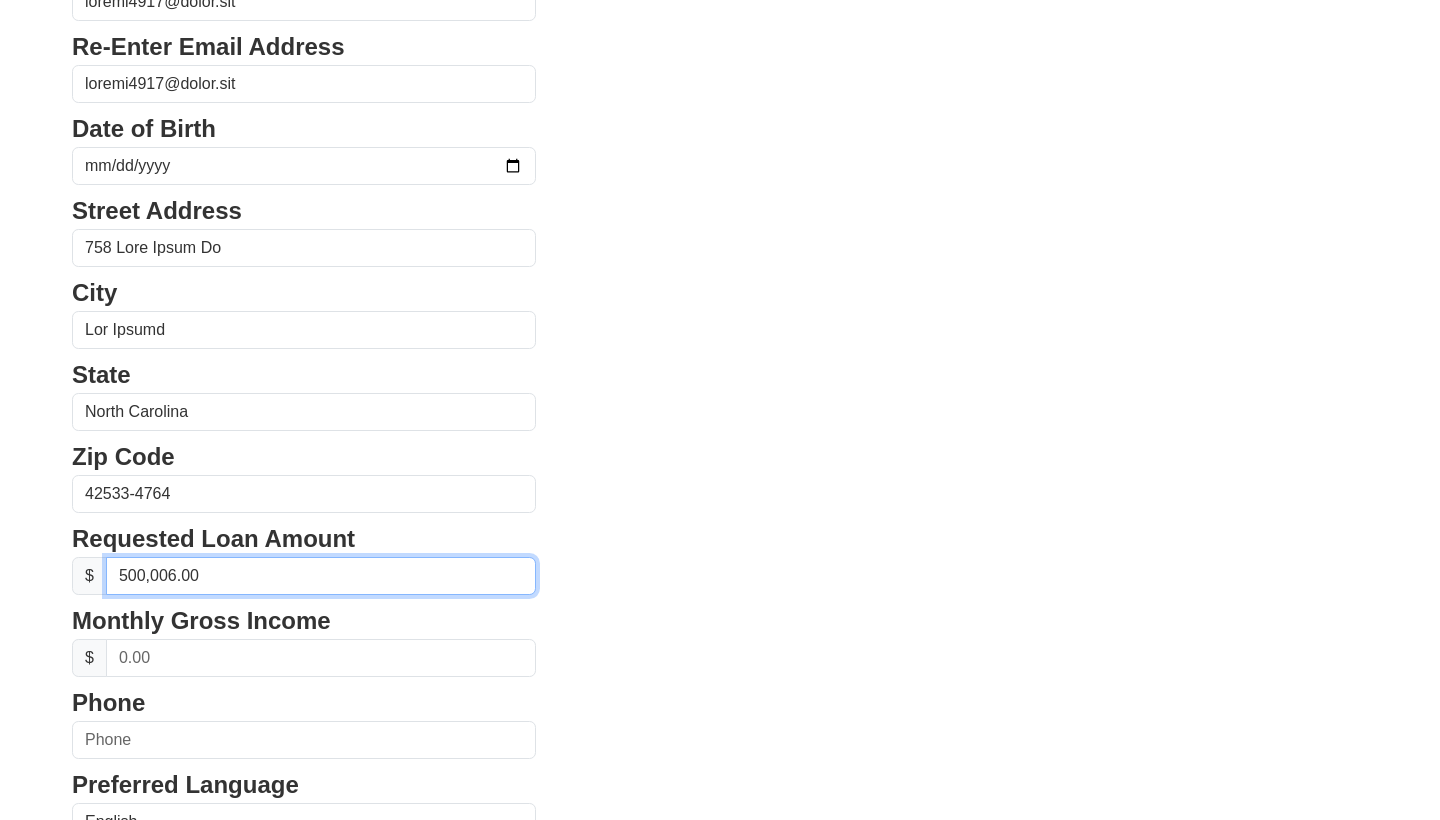 type on "50,000.00" 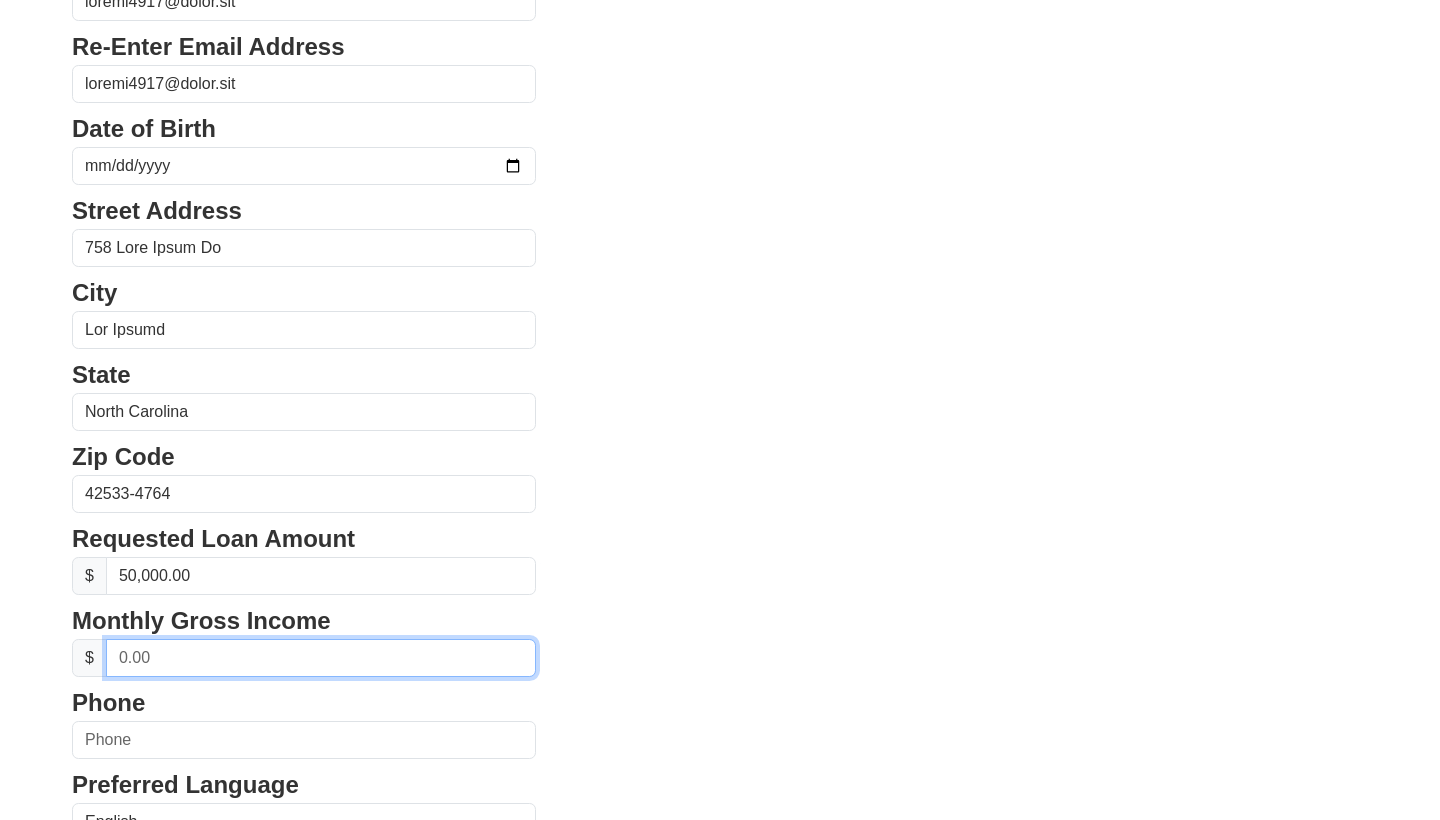 click at bounding box center [321, 658] 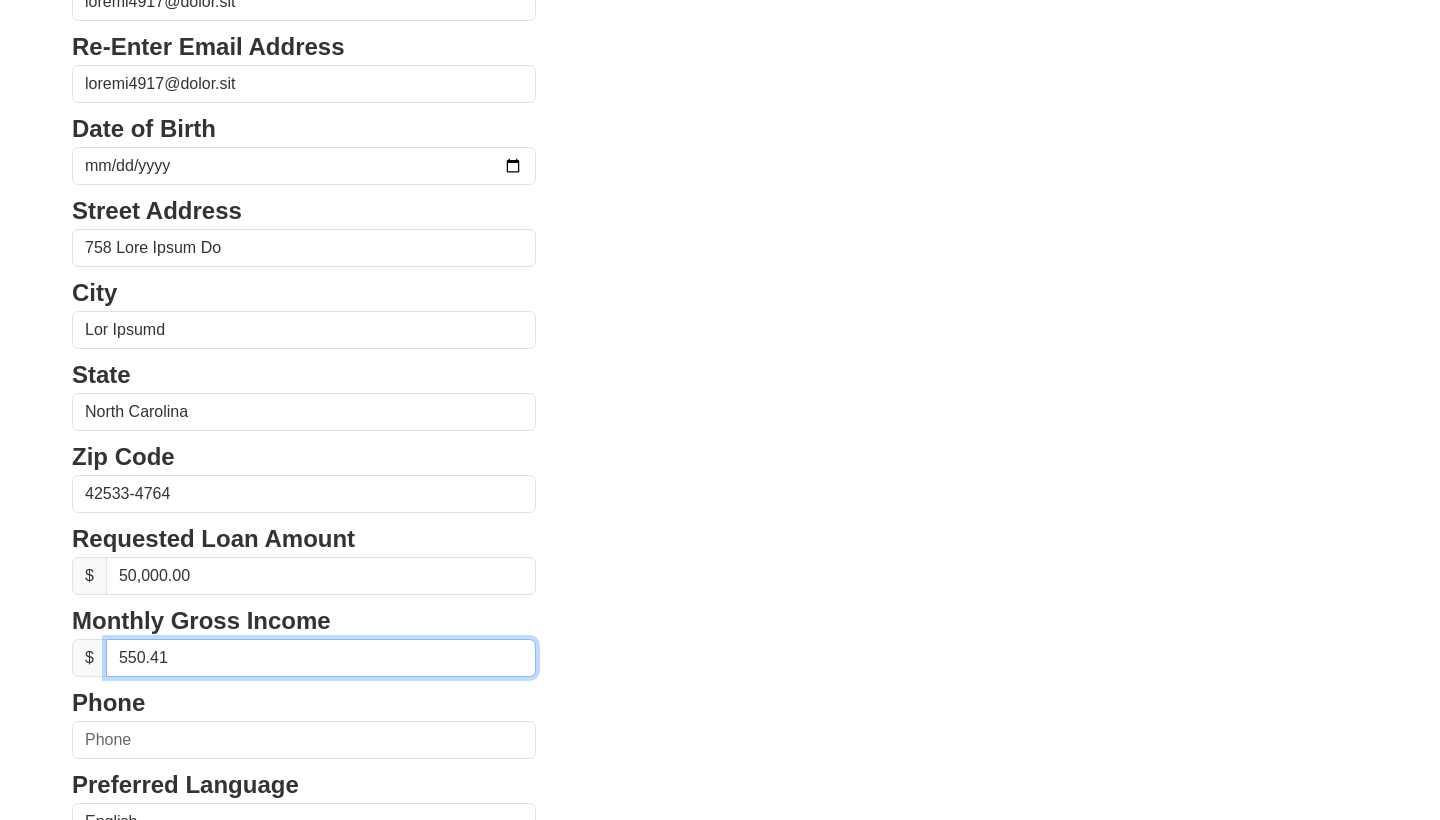 type on "5,713.58" 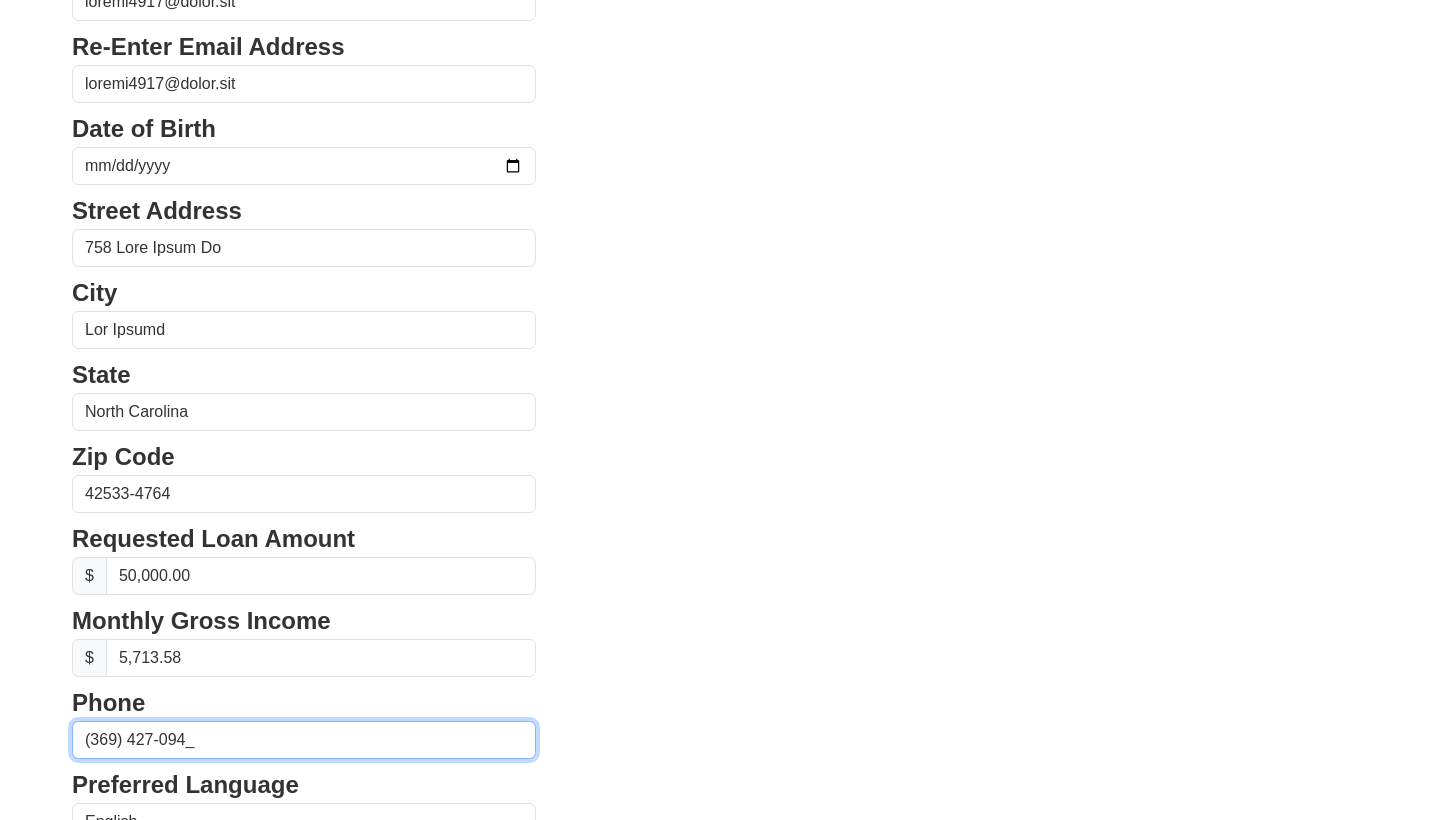 type on "(710) 726-9582" 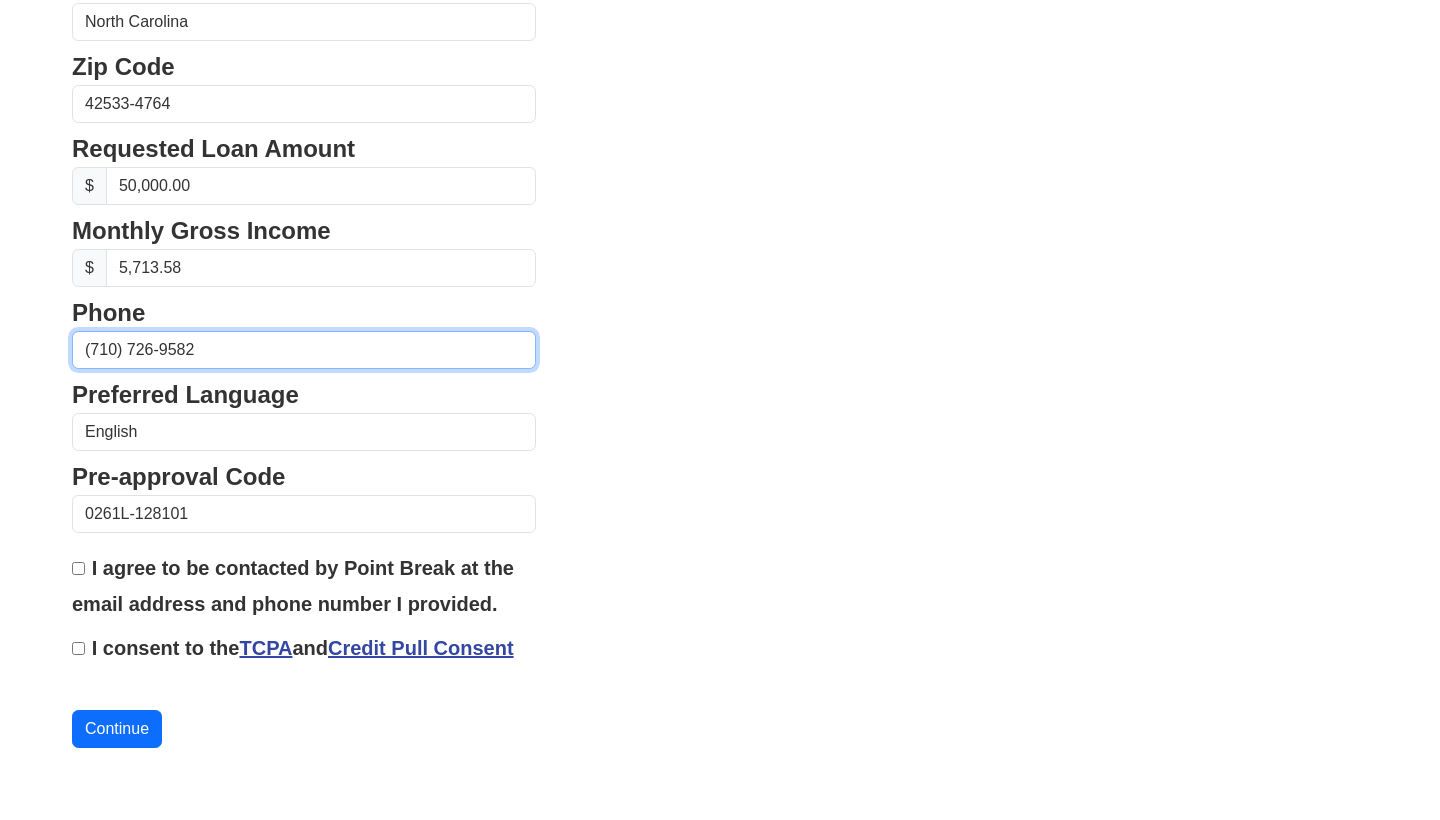 scroll, scrollTop: 771, scrollLeft: 0, axis: vertical 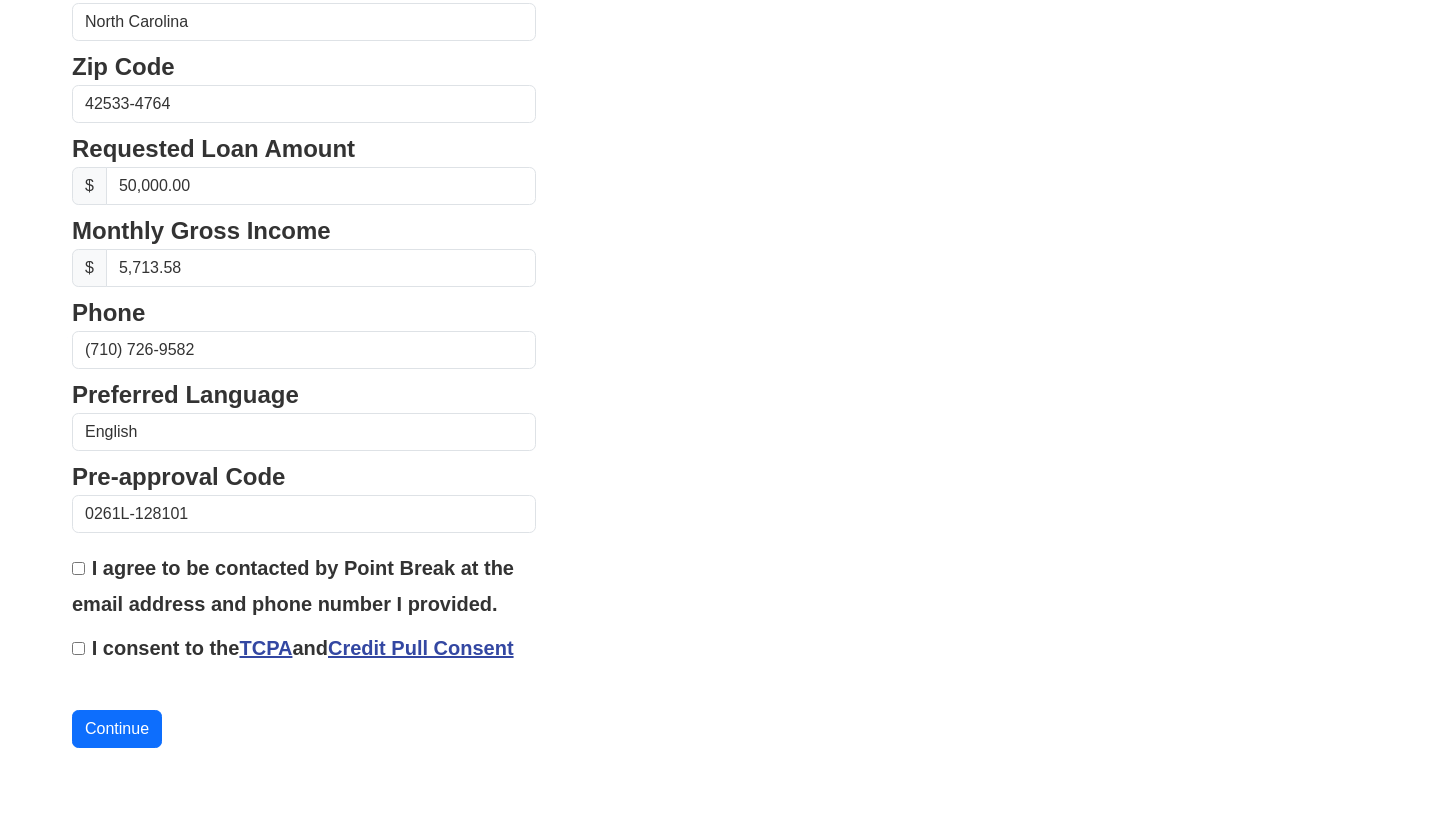 click on "I agree to be contacted by Point Break at the email address and phone number I provided." at bounding box center [78, 568] 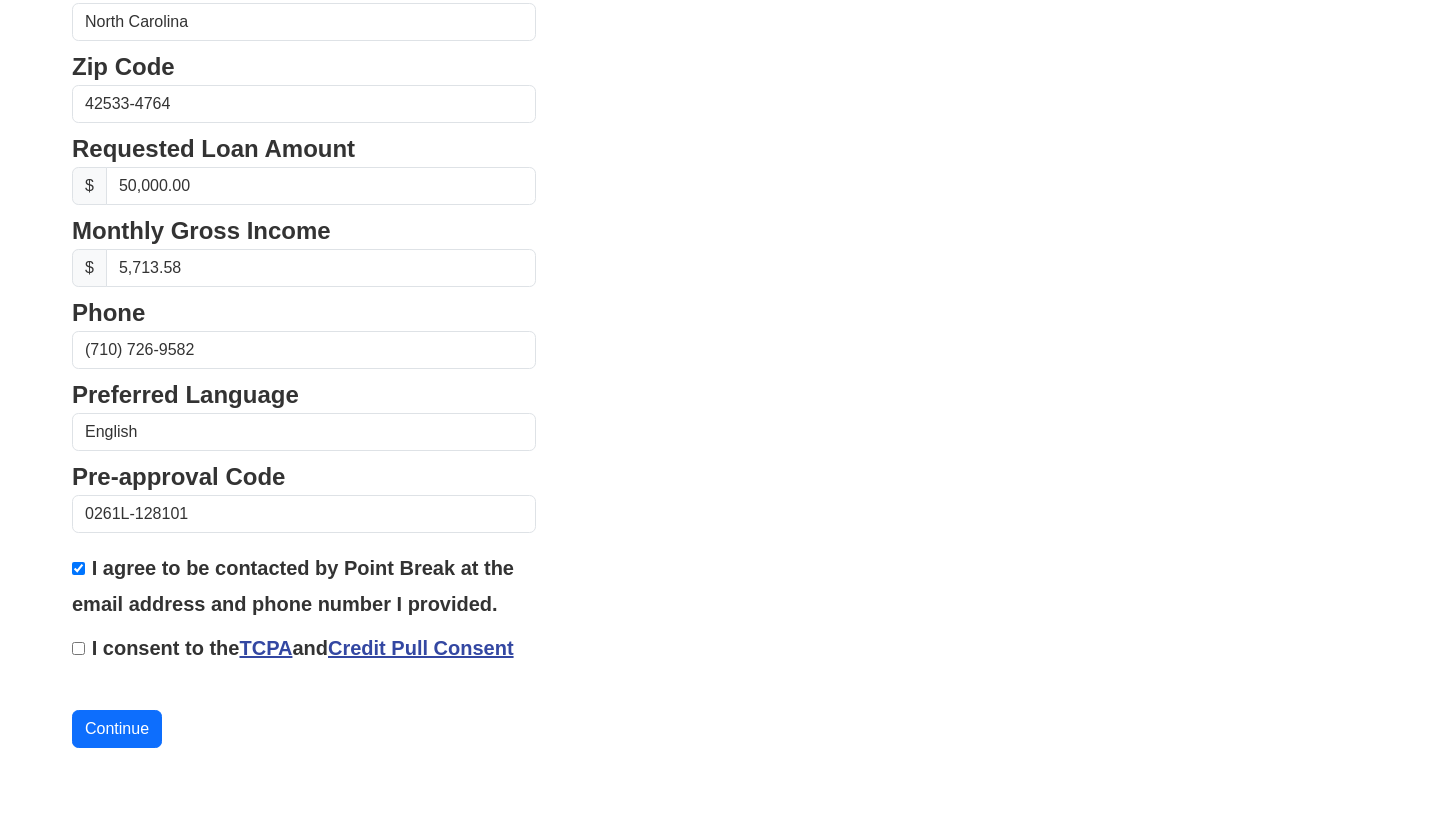 click on "Credit Pull Consent" at bounding box center (421, 648) 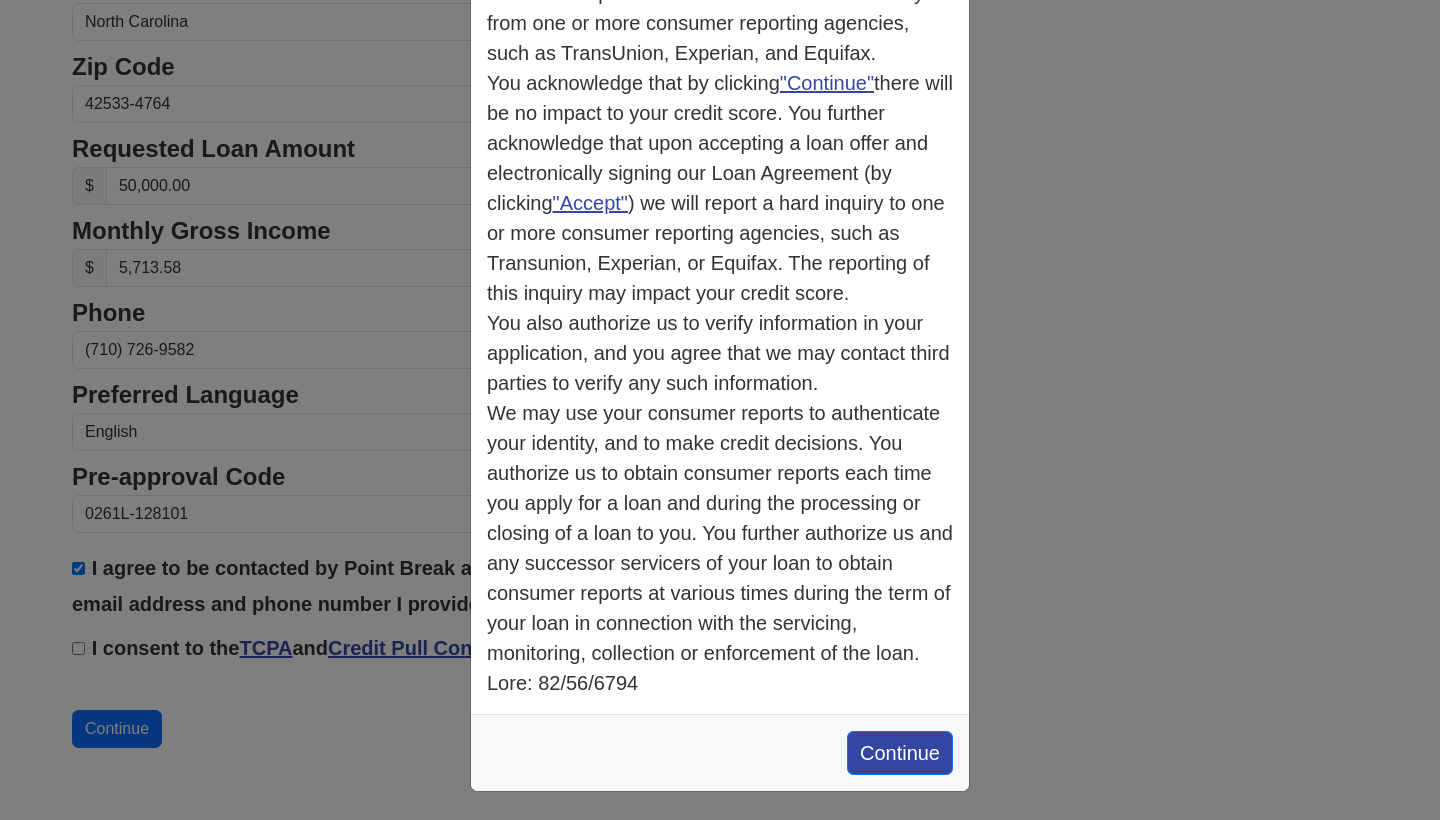 scroll, scrollTop: 306, scrollLeft: 0, axis: vertical 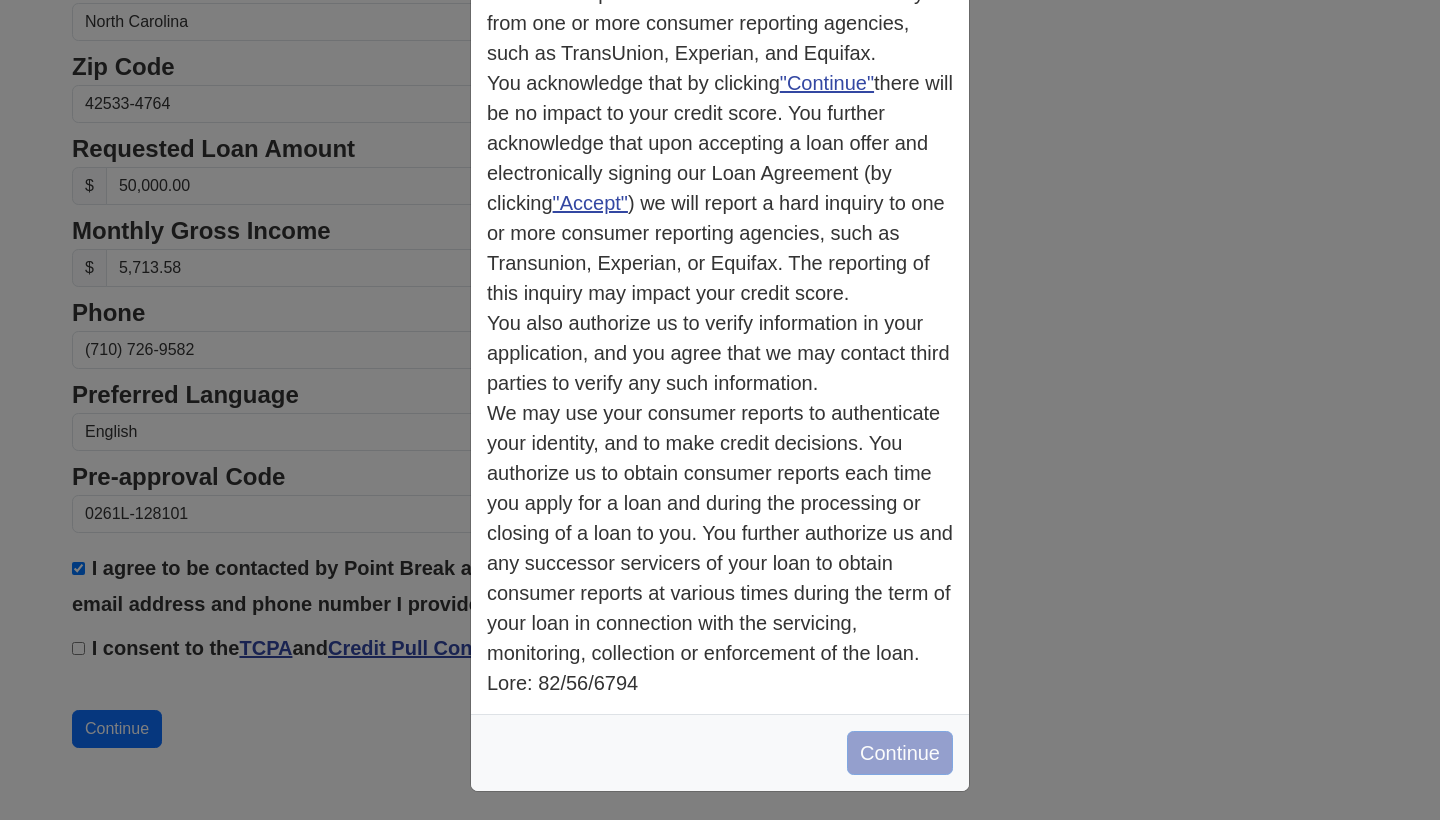 click on "Continue" at bounding box center [900, 753] 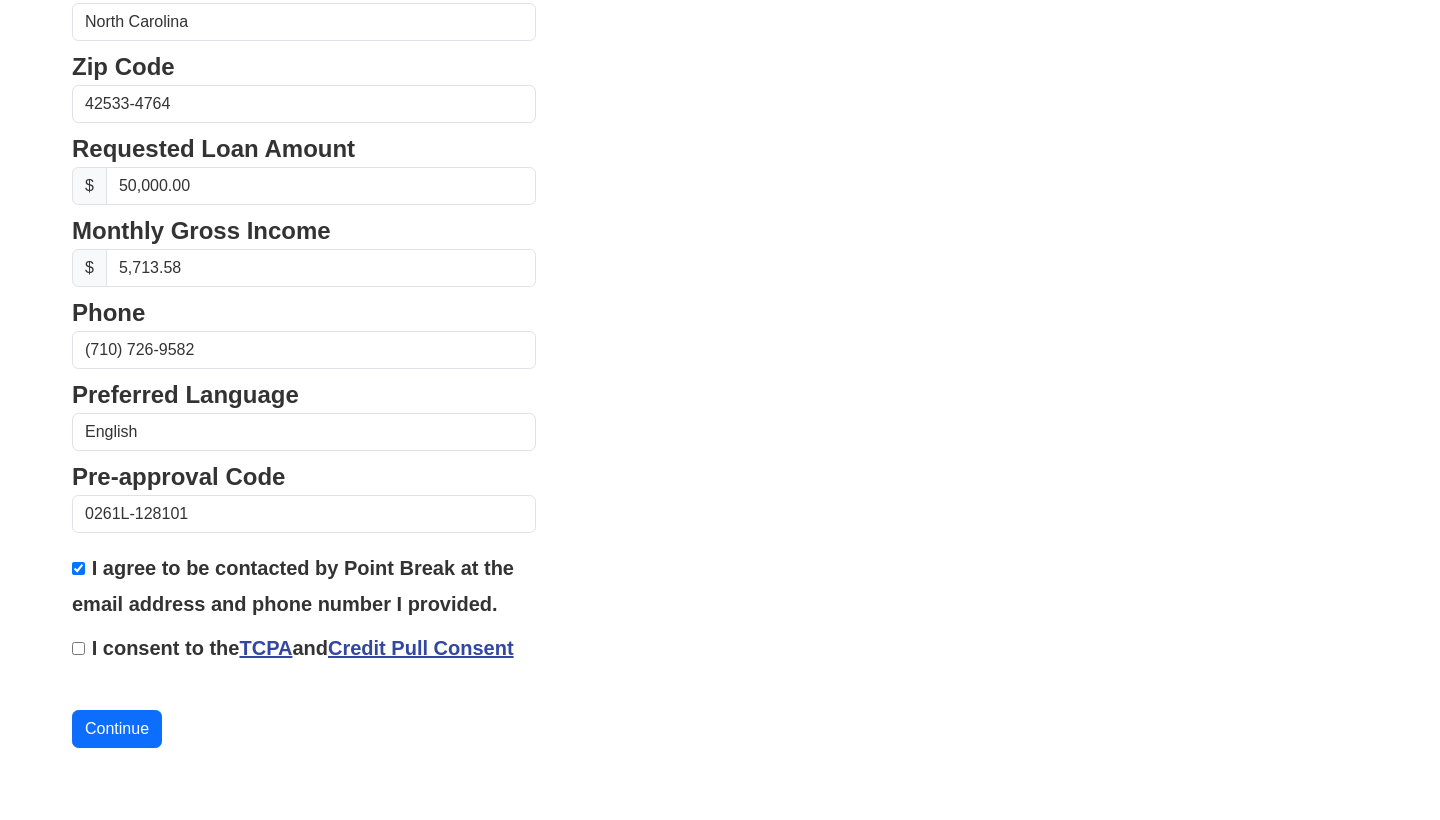click on "I consent to the
TCPA  and
Credit Pull Consent" at bounding box center (78, 648) 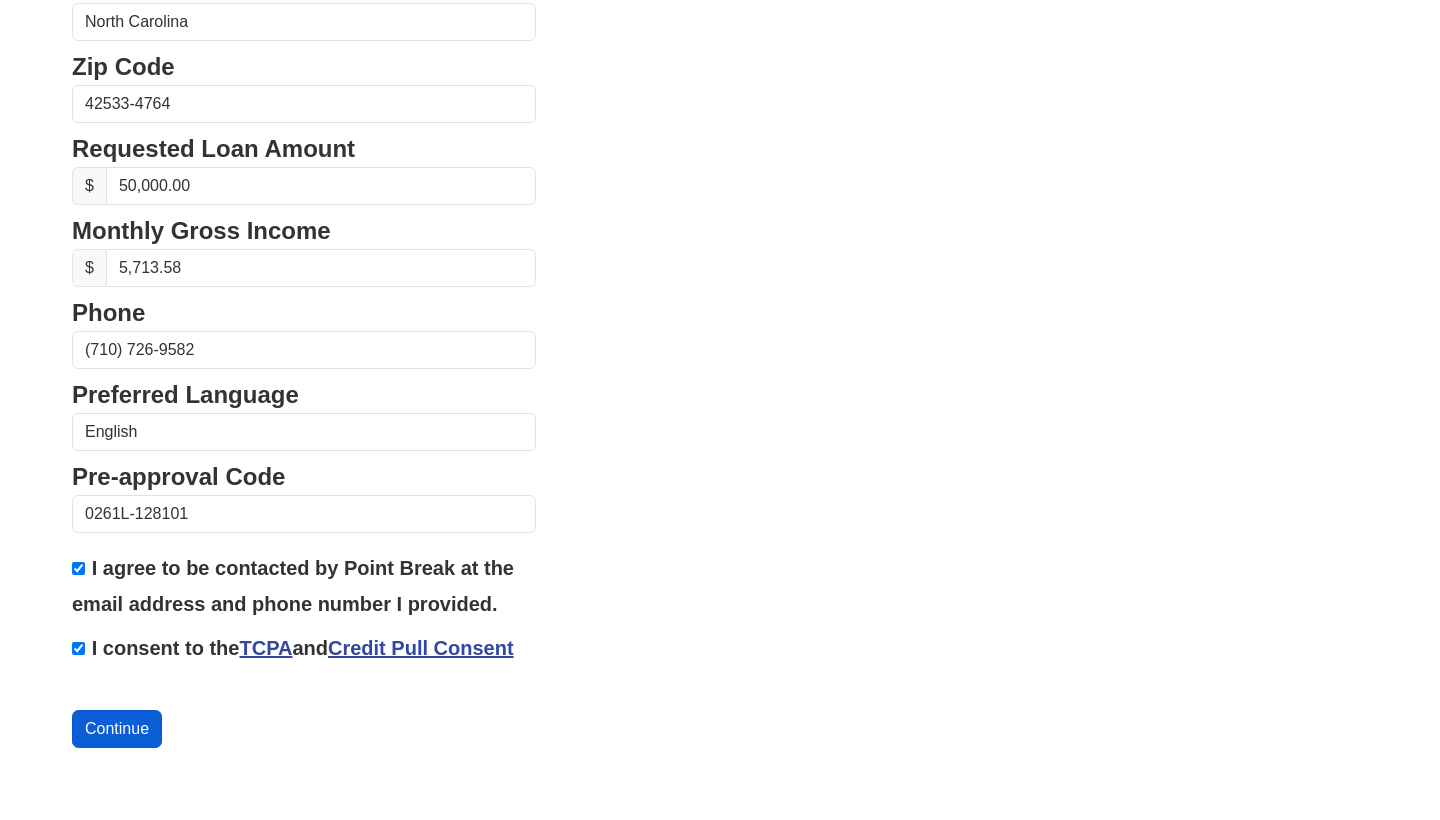 click on "Continue" at bounding box center (117, 729) 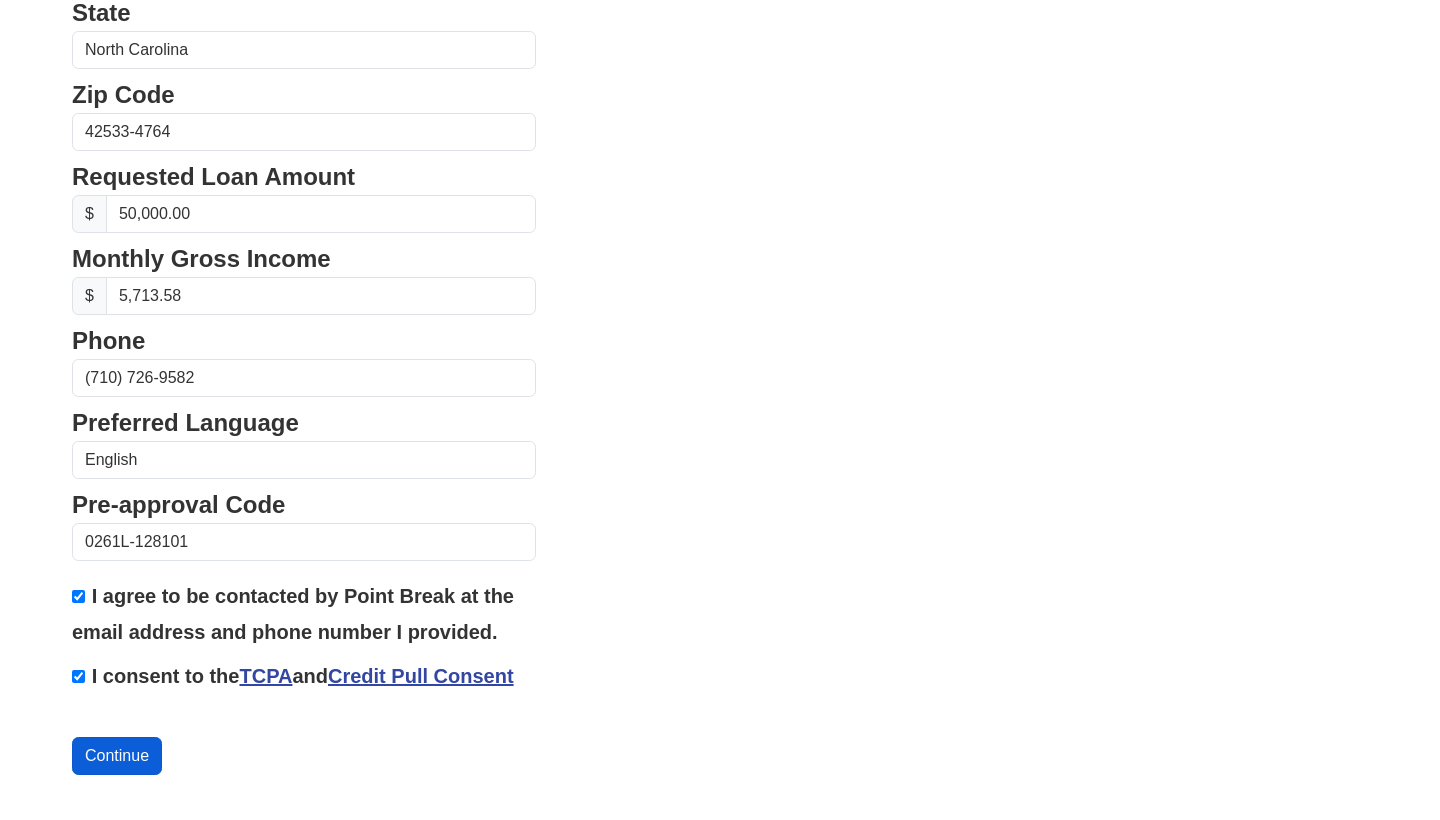 click on "Continue" at bounding box center [117, 756] 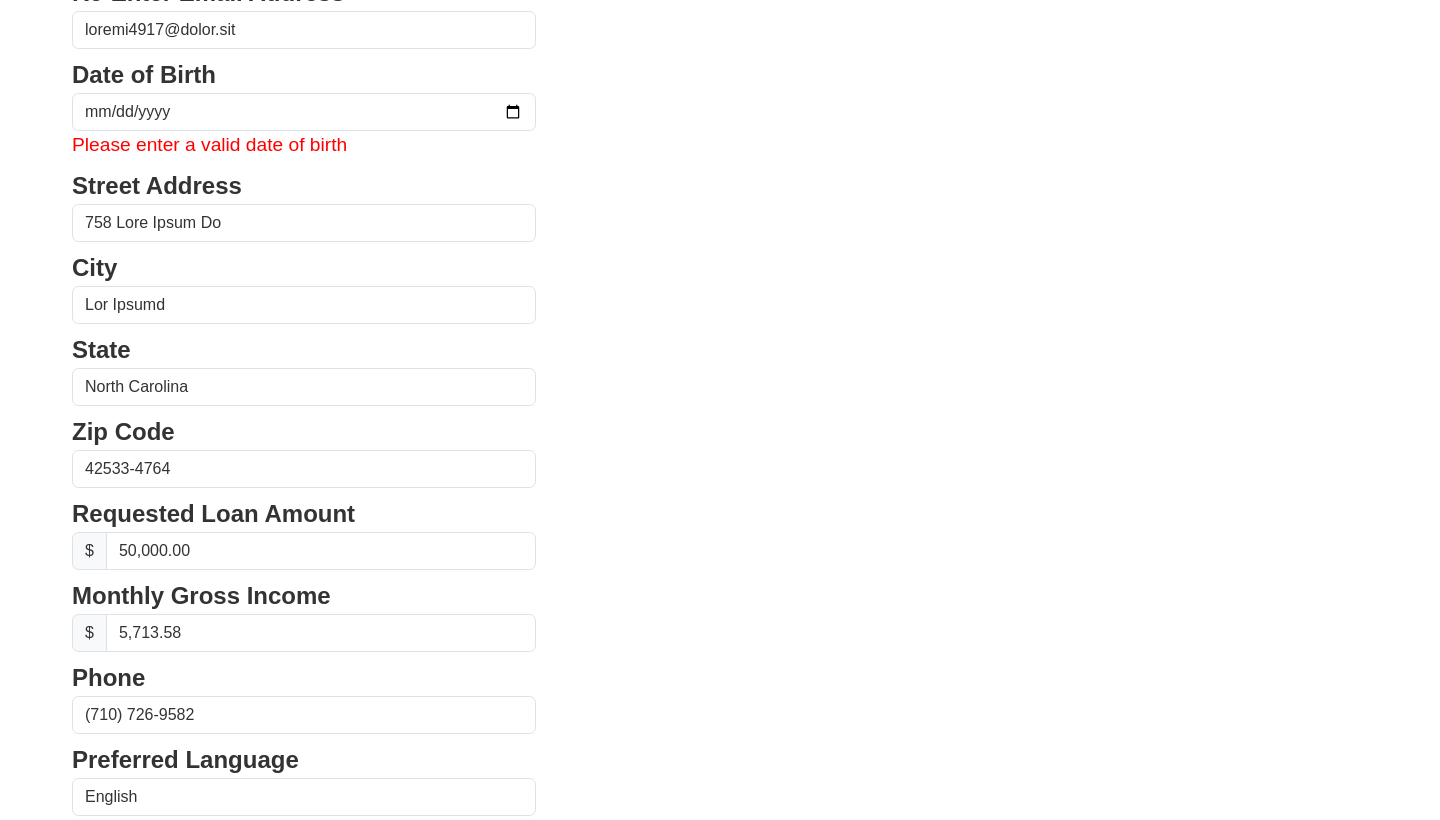 scroll, scrollTop: 433, scrollLeft: 0, axis: vertical 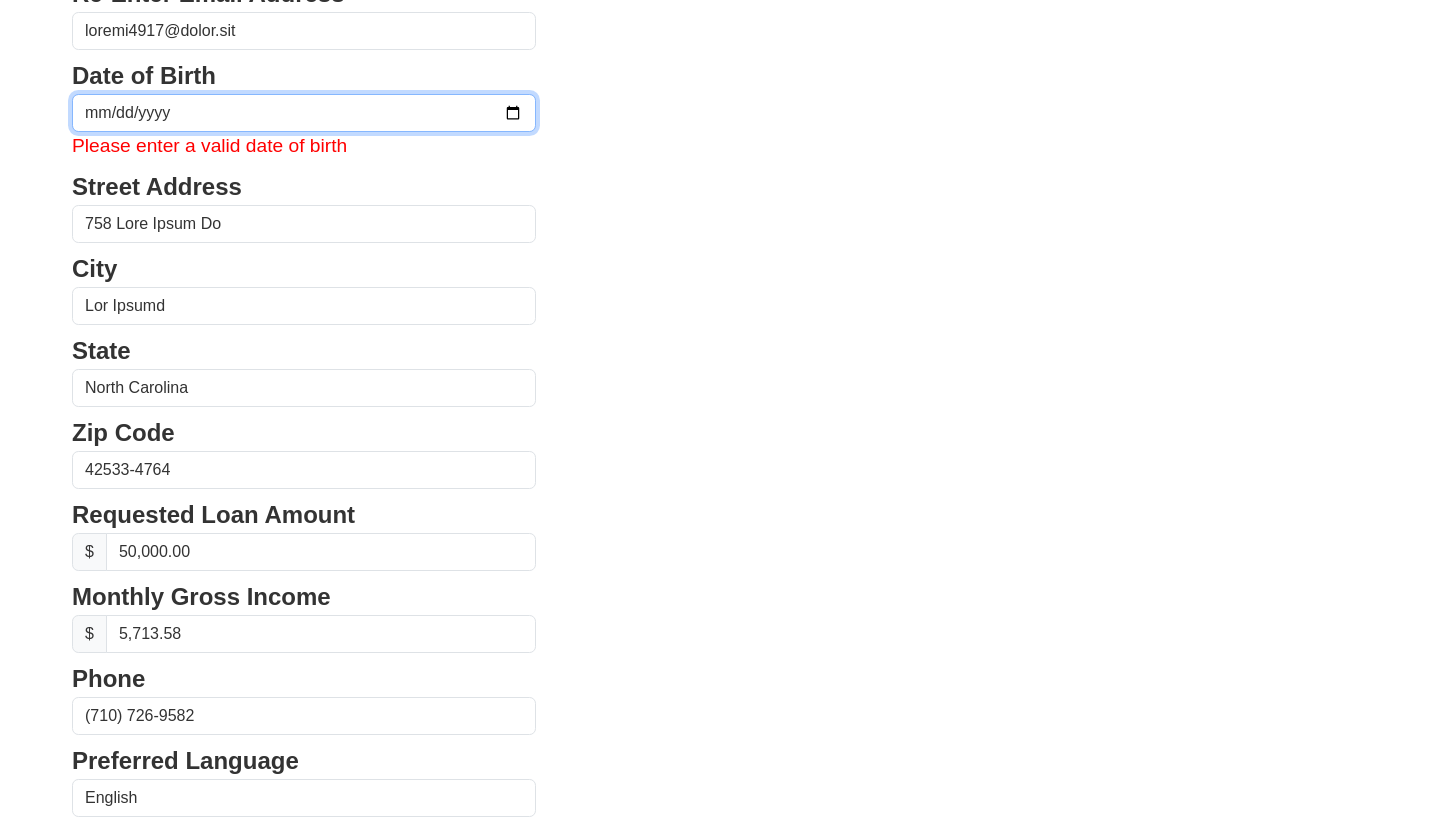 click at bounding box center [304, 113] 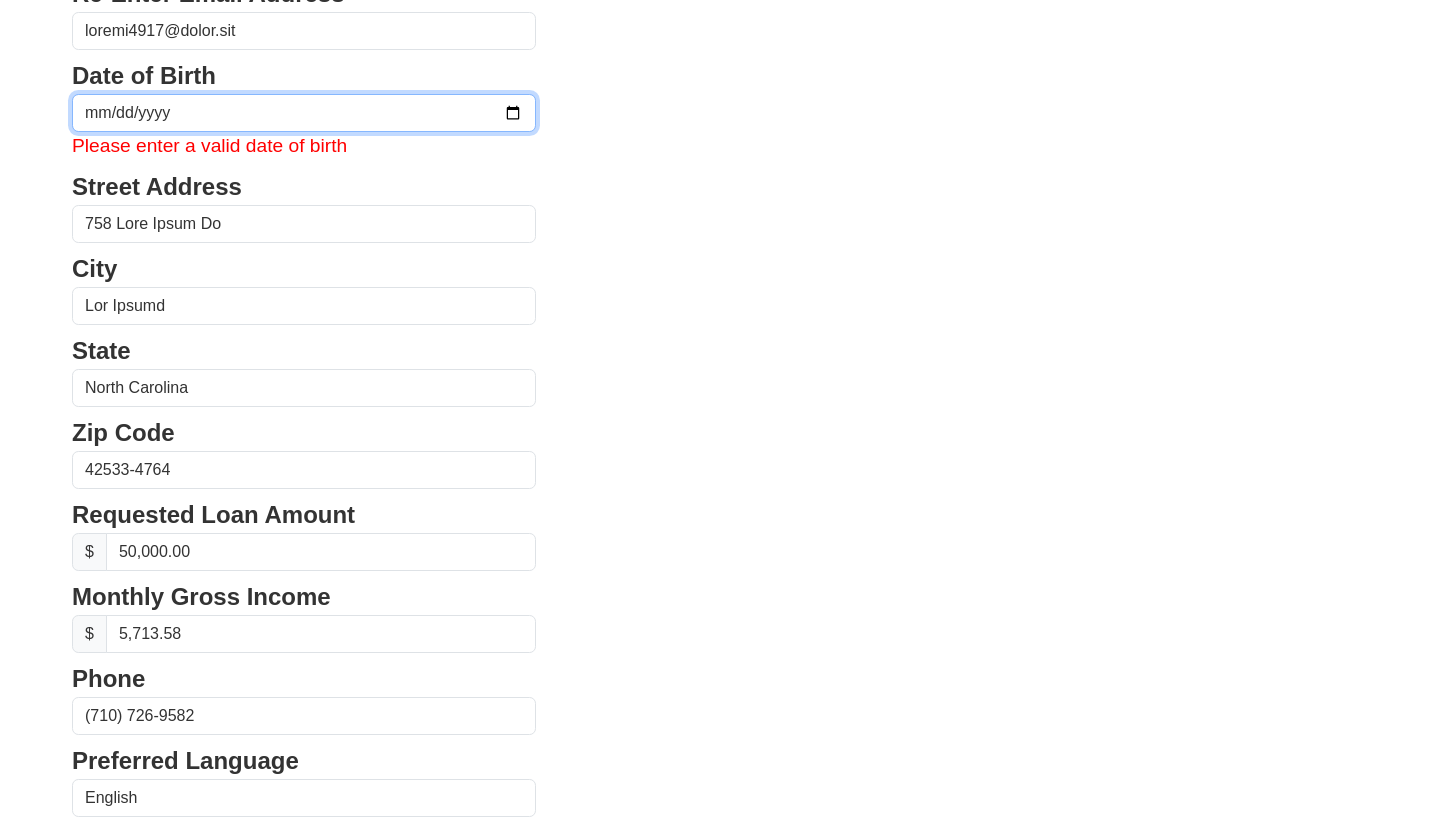 click on "1097-14-13" at bounding box center [304, 113] 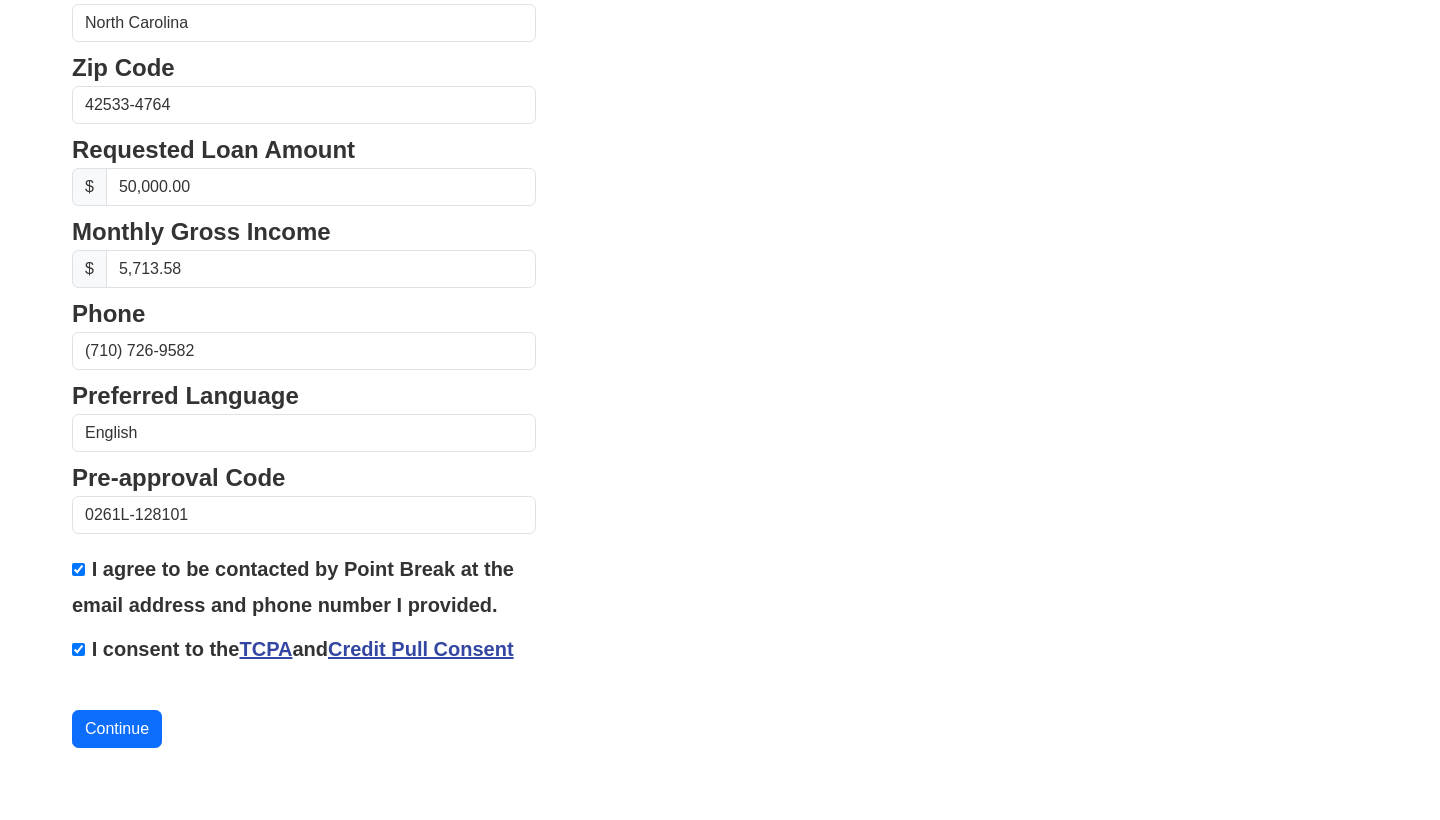 scroll, scrollTop: 799, scrollLeft: 0, axis: vertical 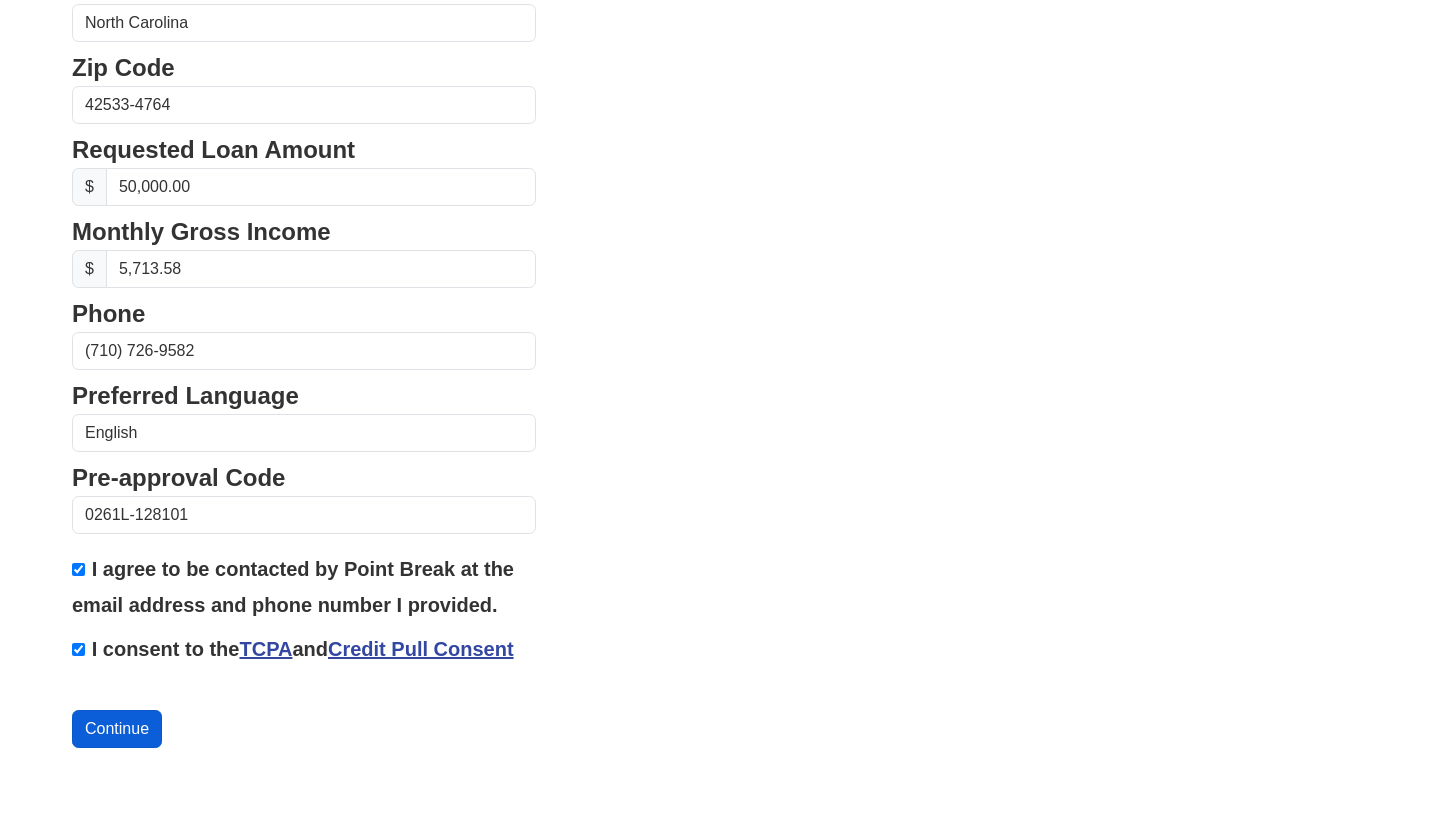 click on "Continue" at bounding box center (117, 729) 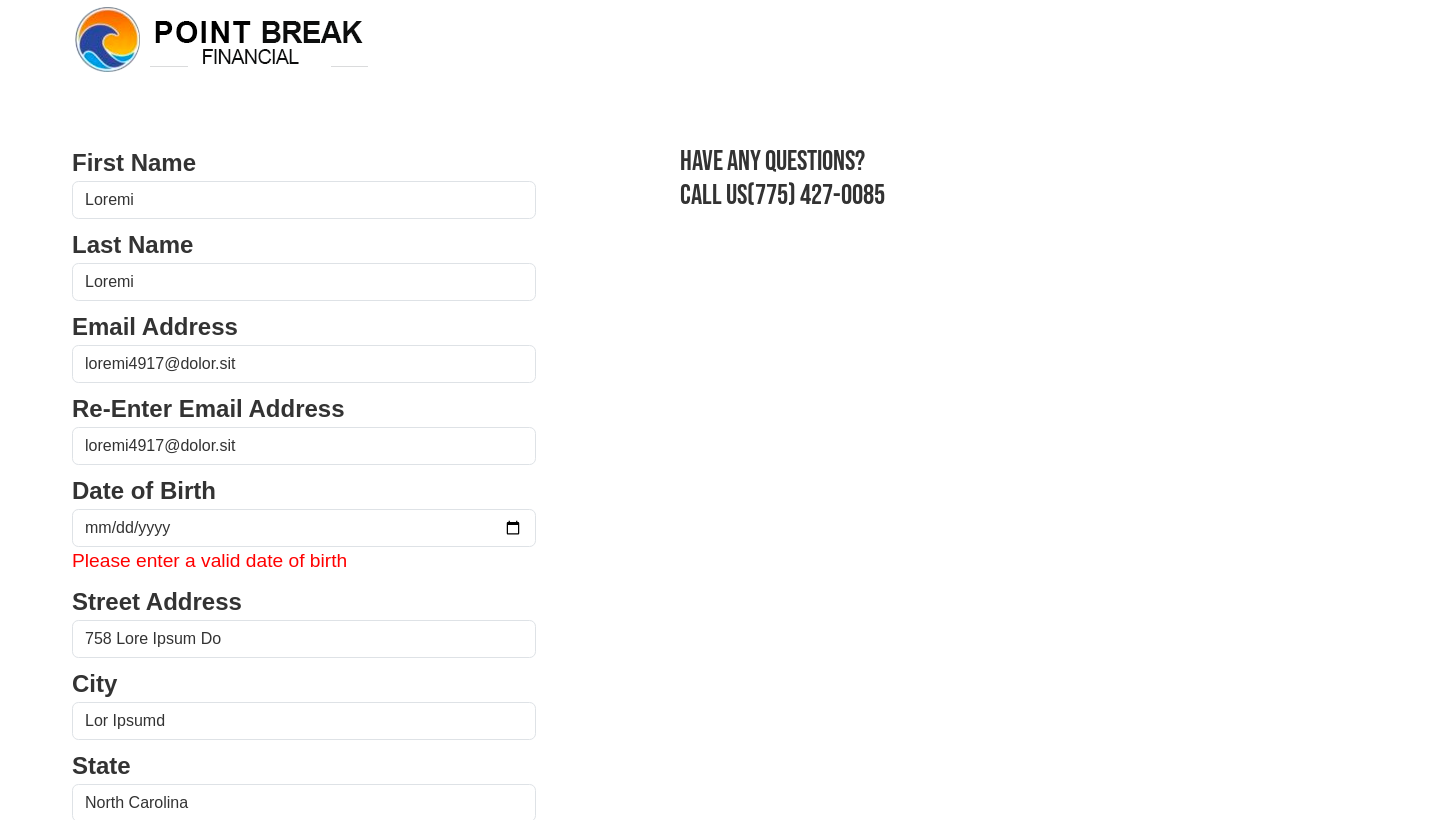 scroll, scrollTop: 19, scrollLeft: 0, axis: vertical 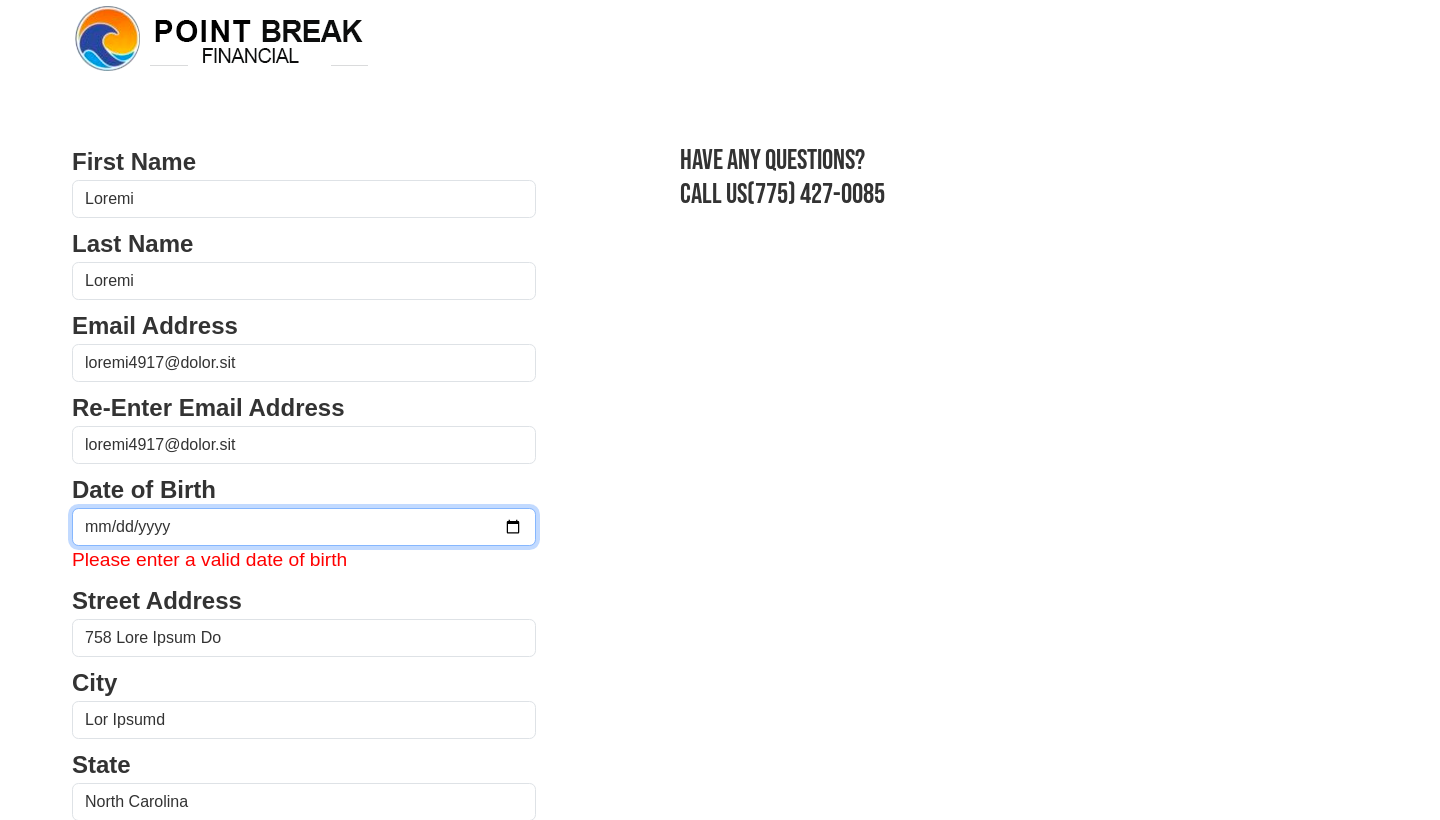 click on "0801-50-21" at bounding box center (304, 527) 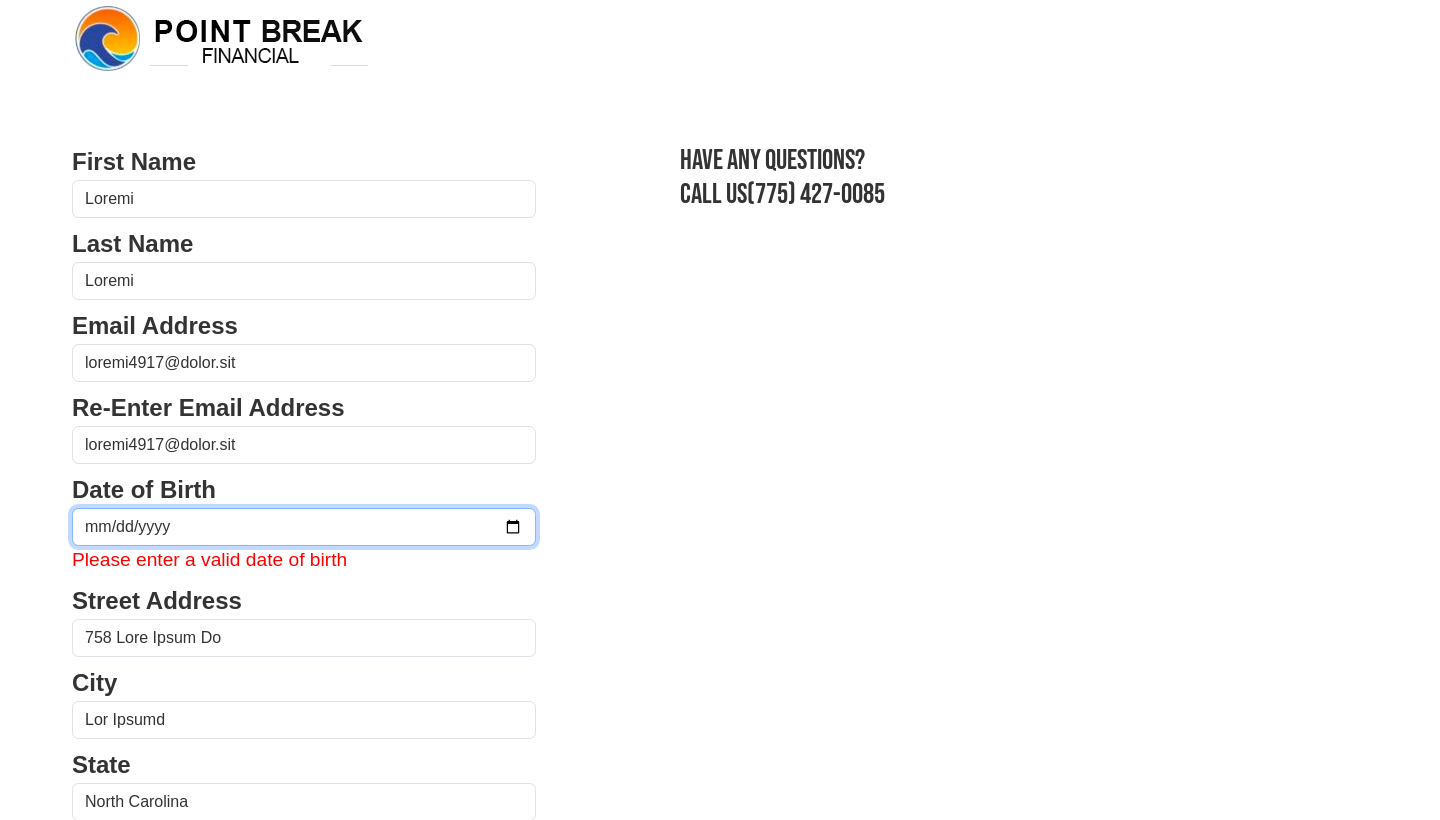 drag, startPoint x: 162, startPoint y: 520, endPoint x: 95, endPoint y: 529, distance: 67.601776 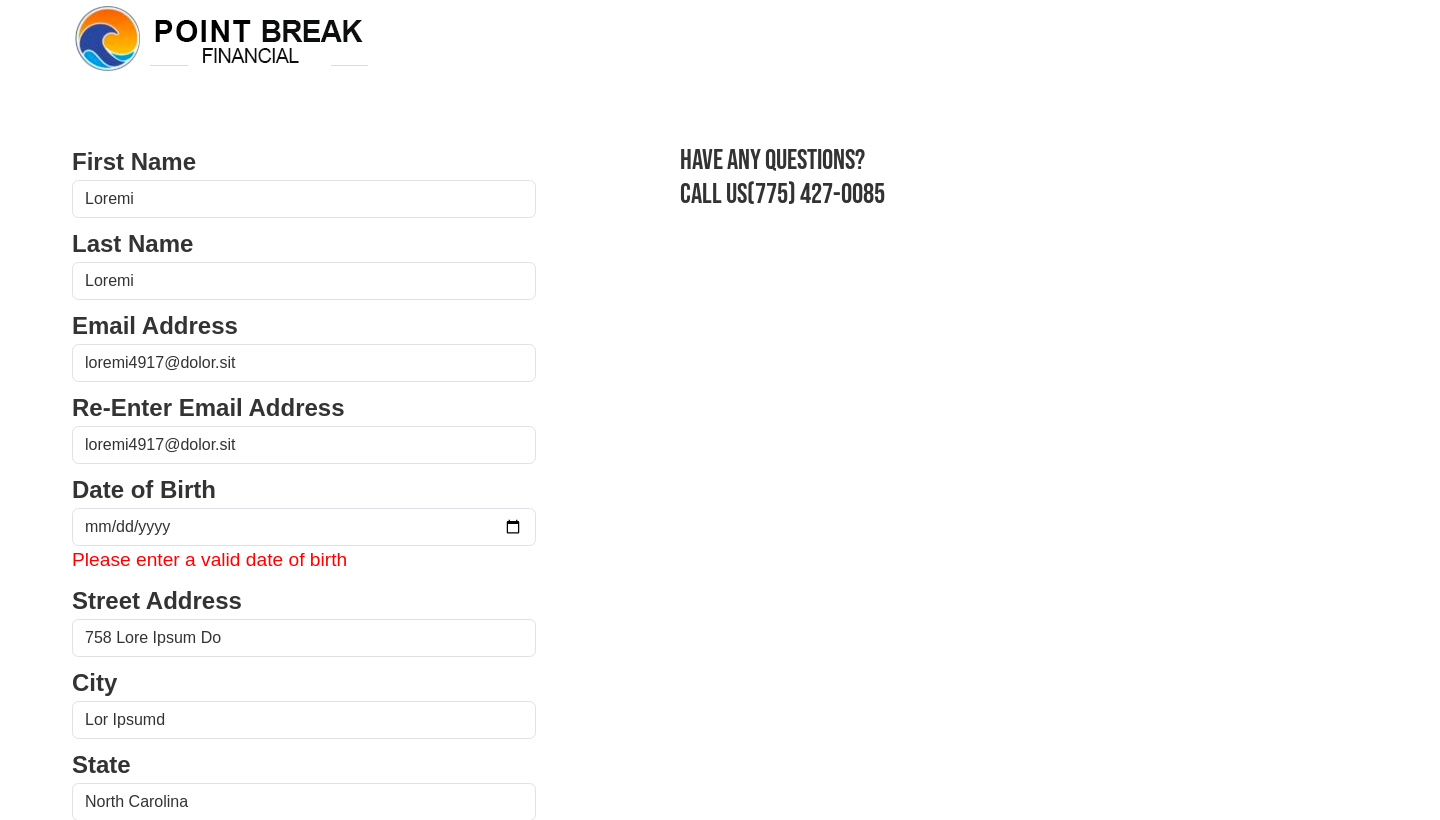 click on "Street Address" at bounding box center (304, 162) 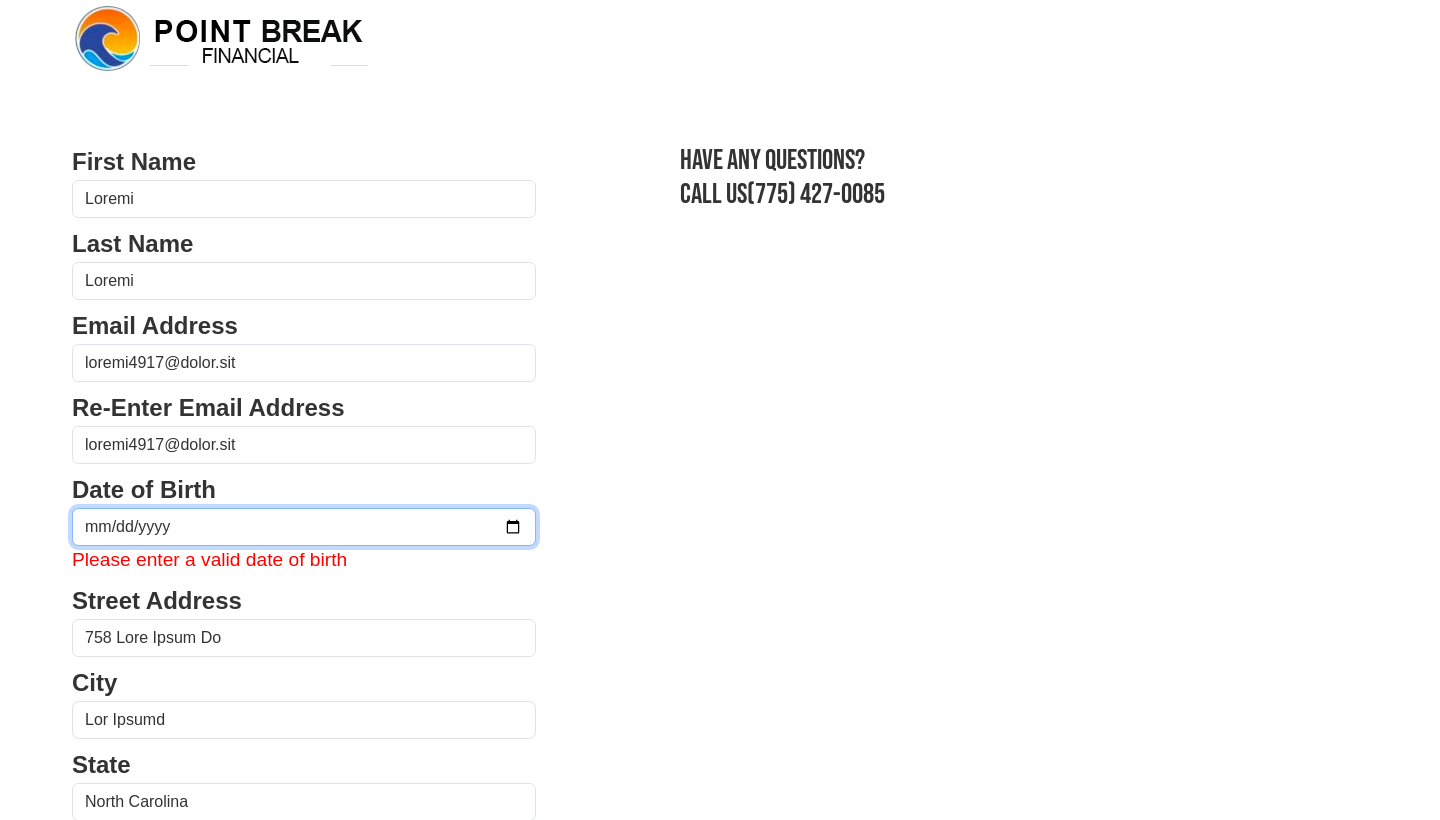click on "0801-50-21" at bounding box center [304, 527] 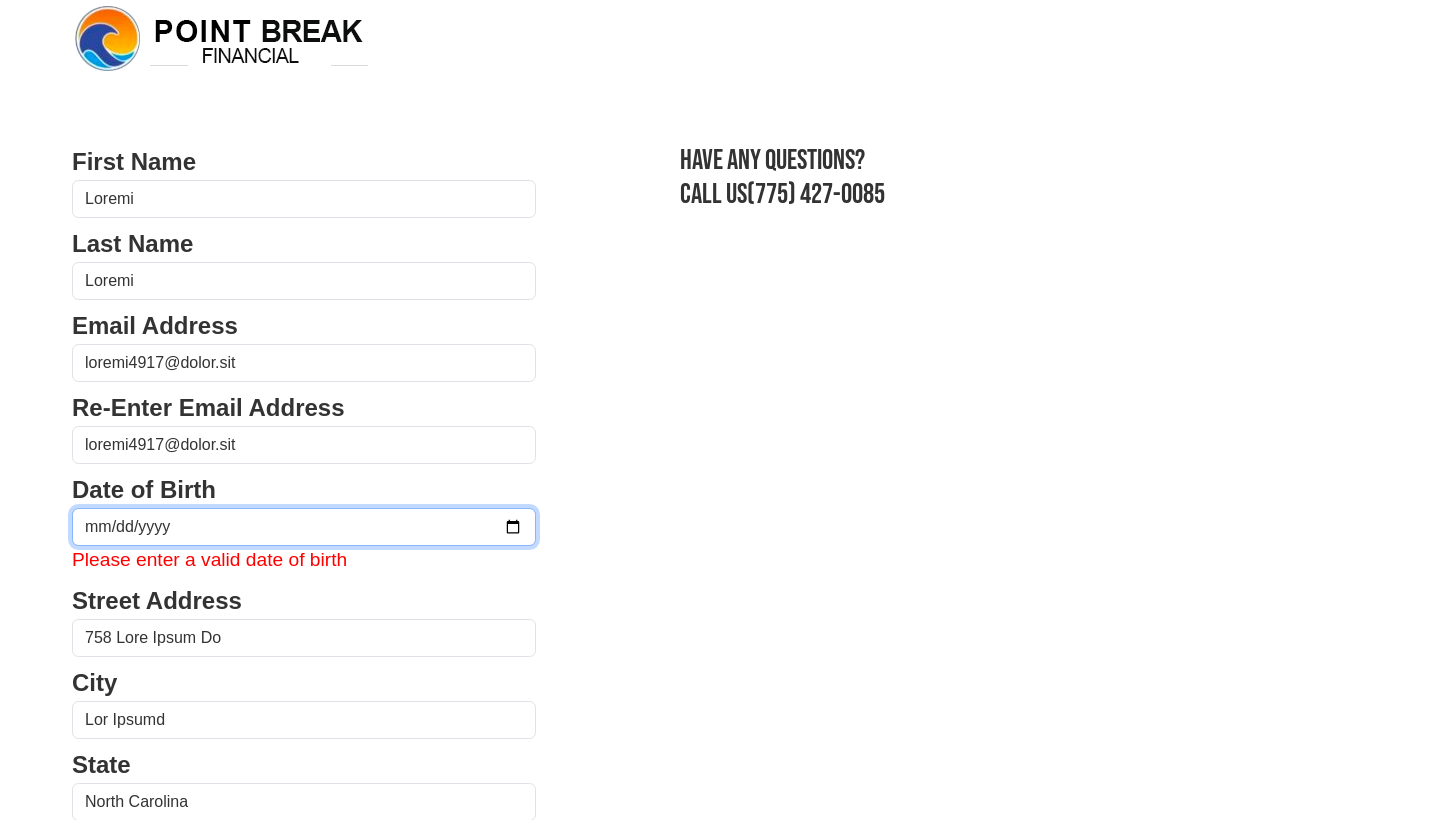 click on "0801-50-21" at bounding box center (304, 527) 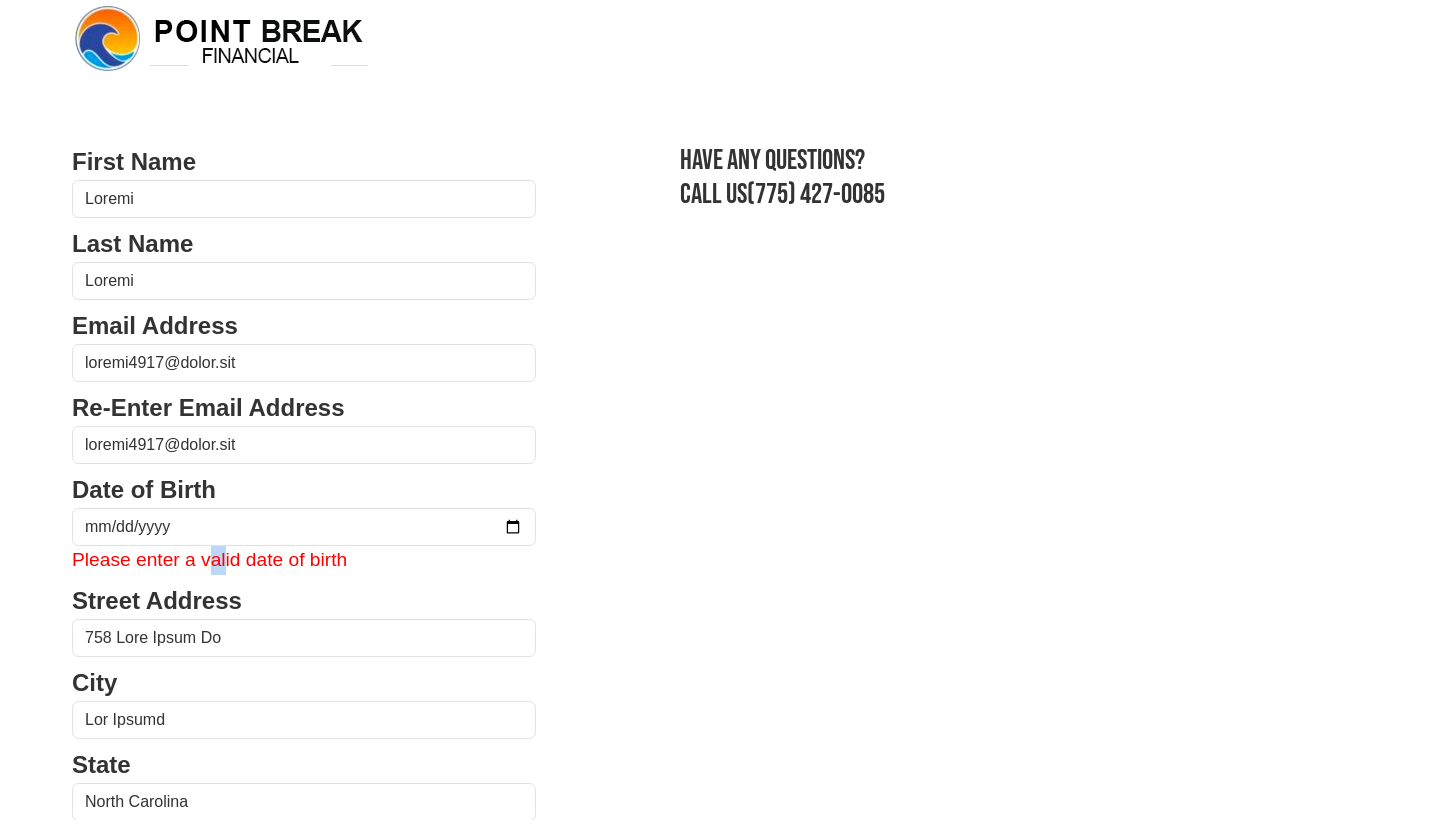 drag, startPoint x: 222, startPoint y: 552, endPoint x: 210, endPoint y: 551, distance: 12.0415945 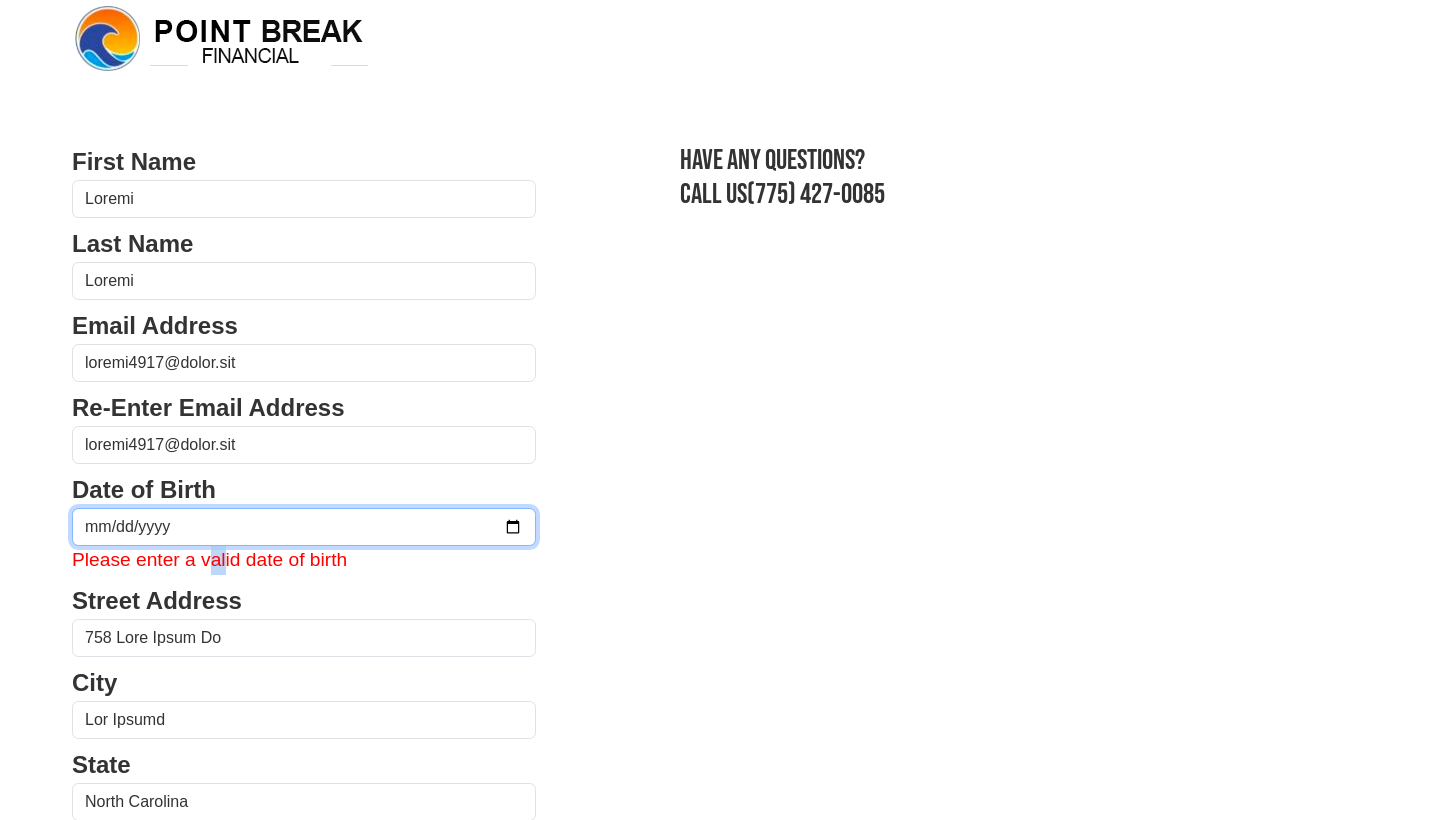 click on "7851-93-18" at bounding box center (304, 527) 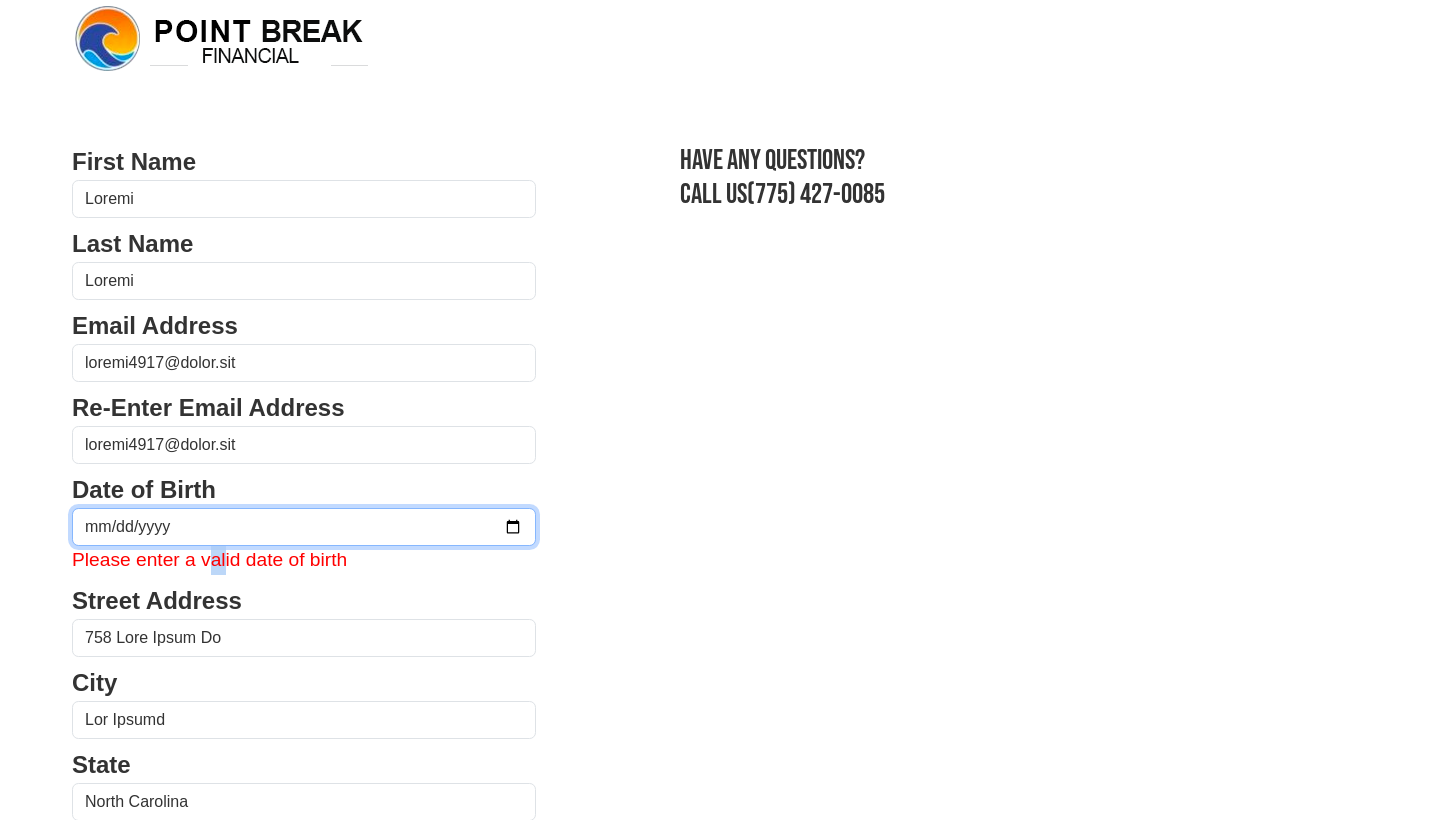 click on "0801-50-21" at bounding box center [304, 527] 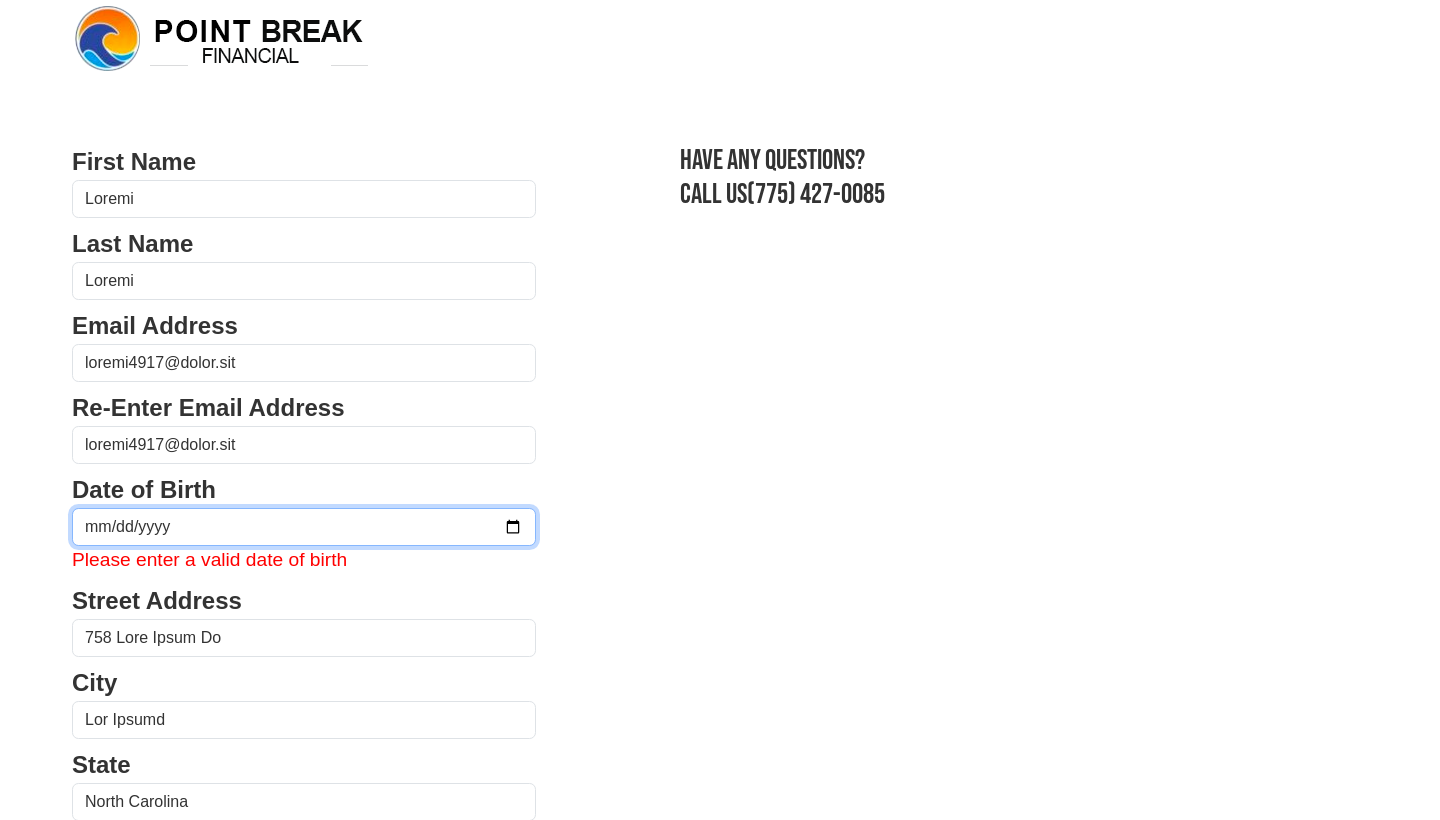 type on "2804-42-02" 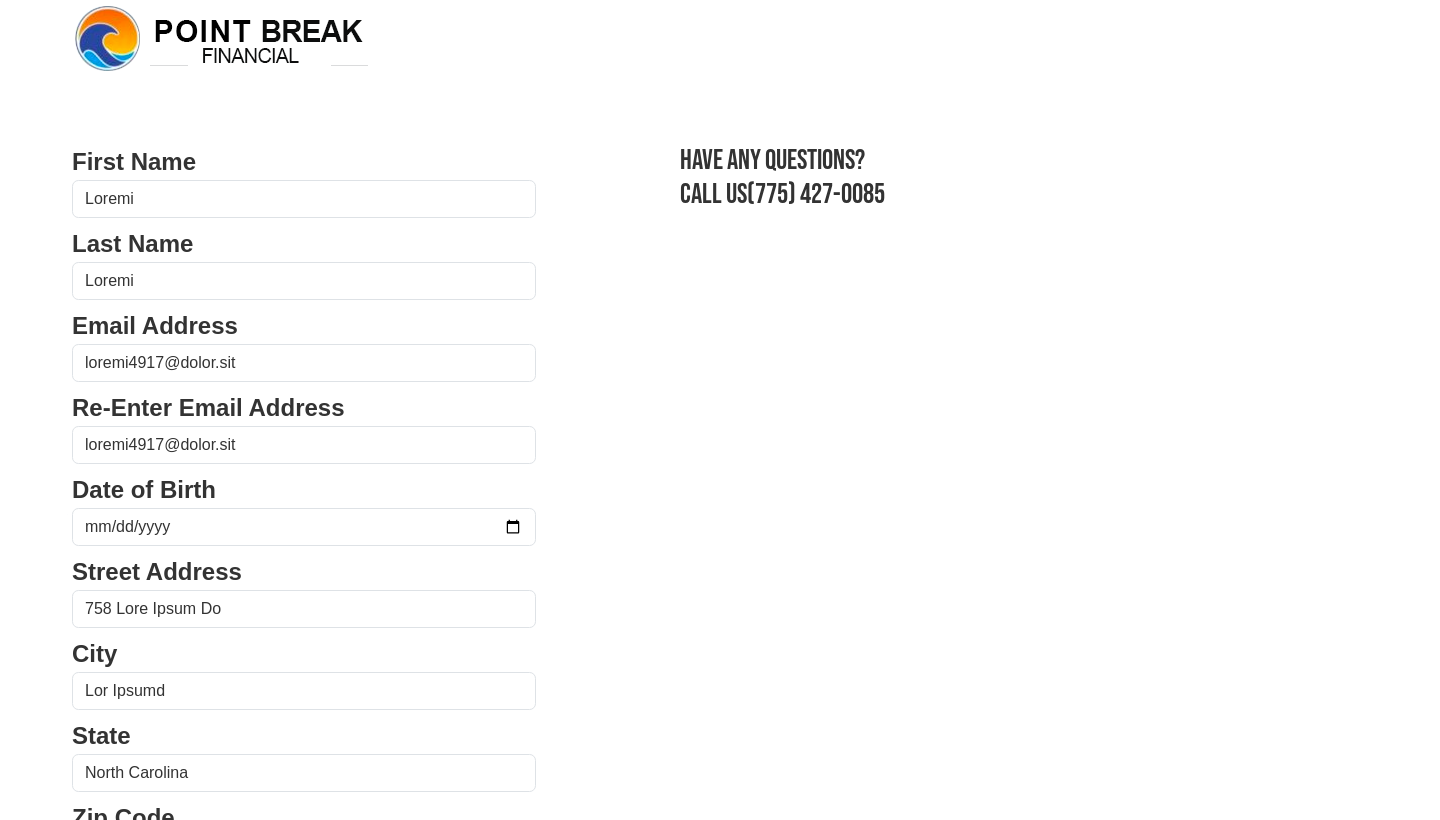 click on "Street Address" at bounding box center [304, 162] 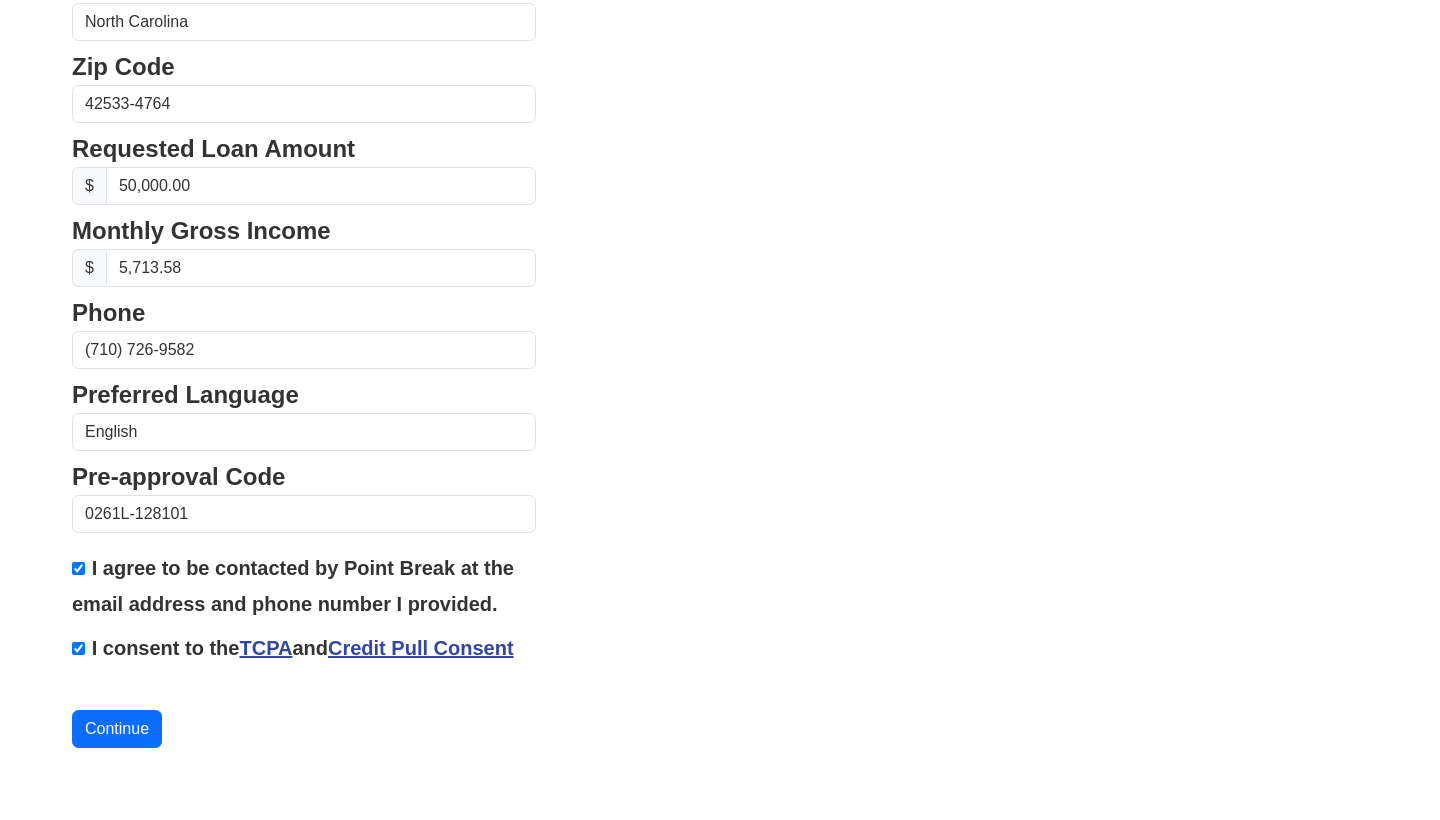 scroll, scrollTop: 771, scrollLeft: 0, axis: vertical 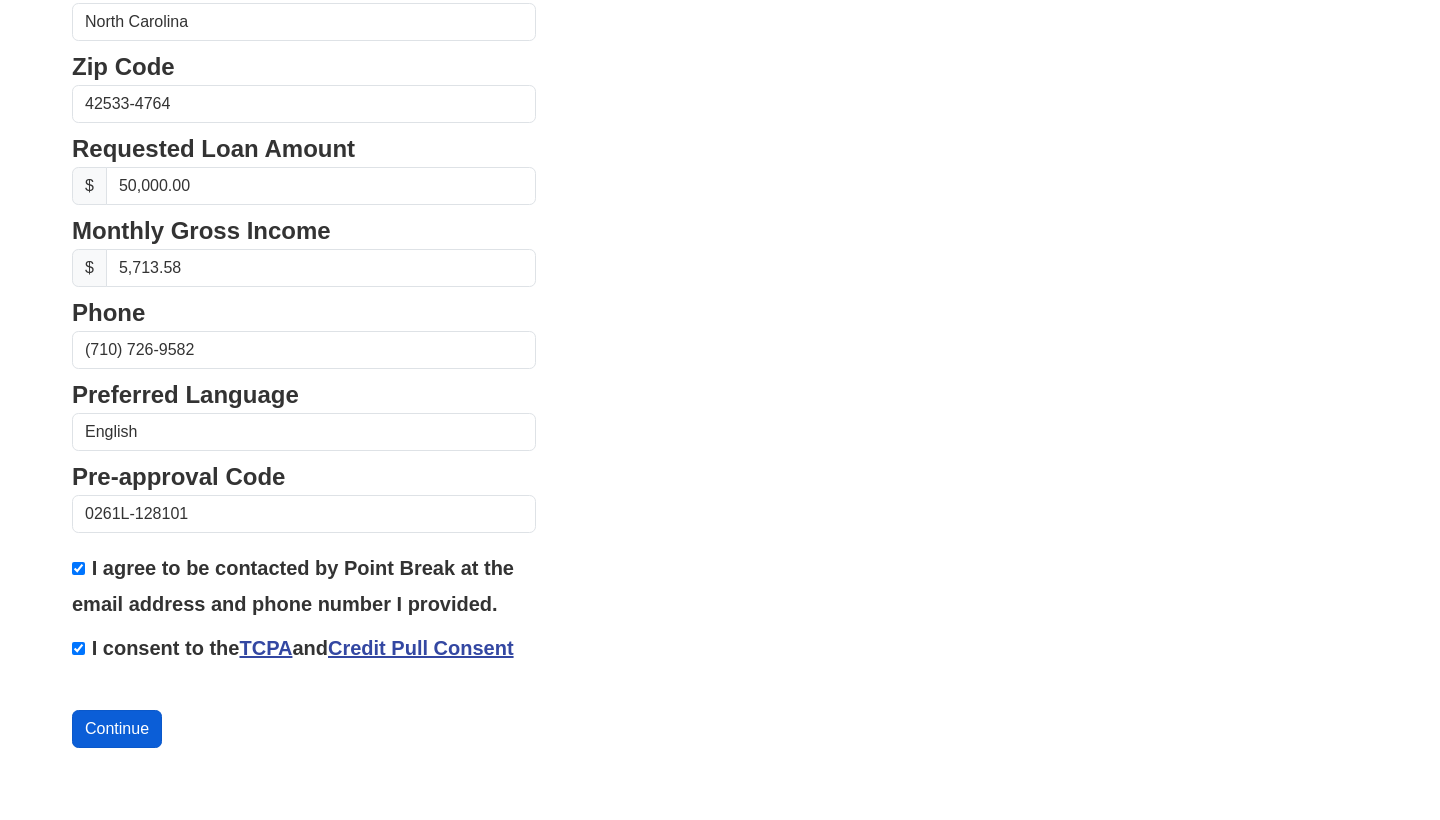click on "Continue" at bounding box center [117, 729] 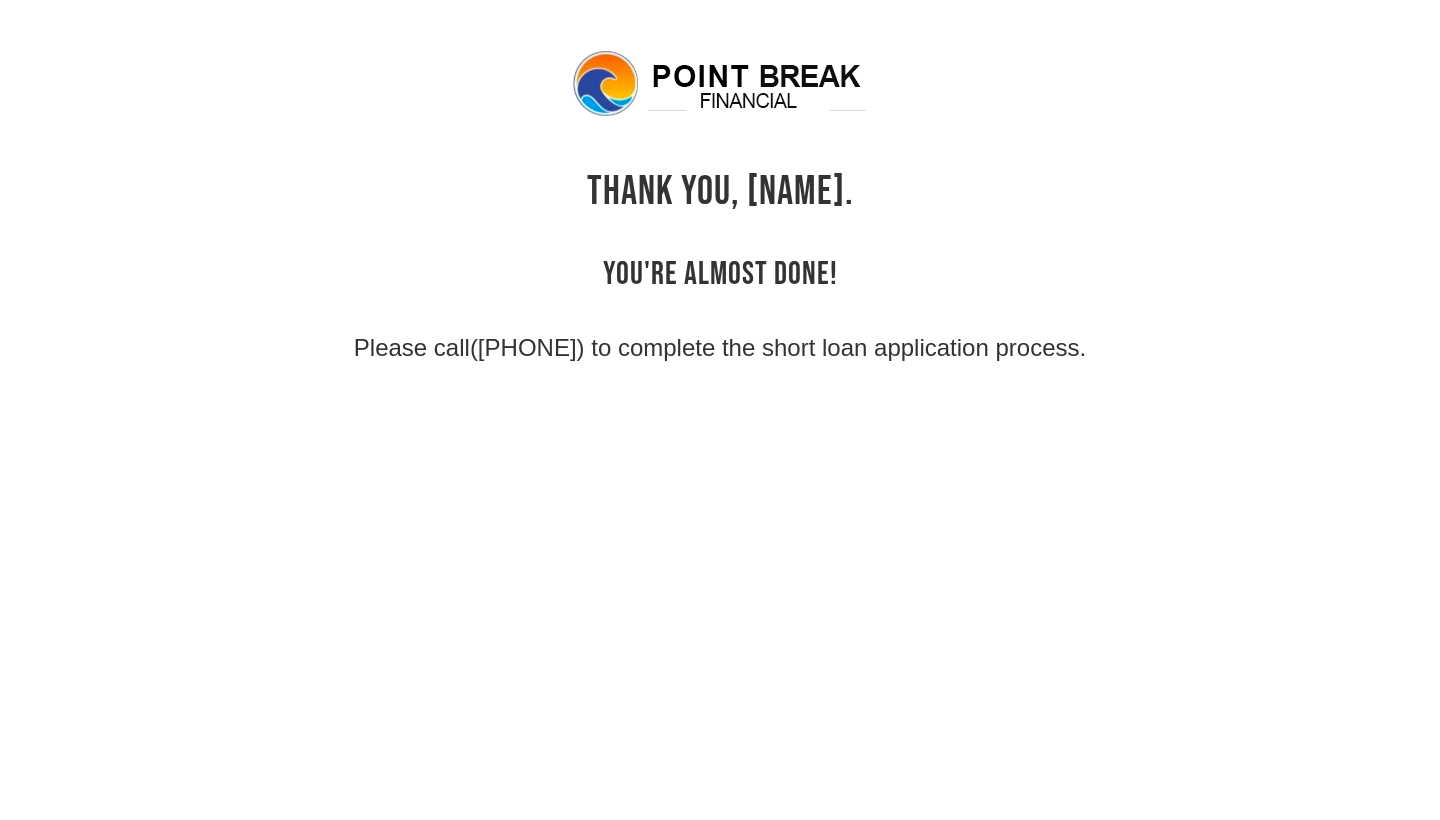 scroll, scrollTop: 0, scrollLeft: 0, axis: both 